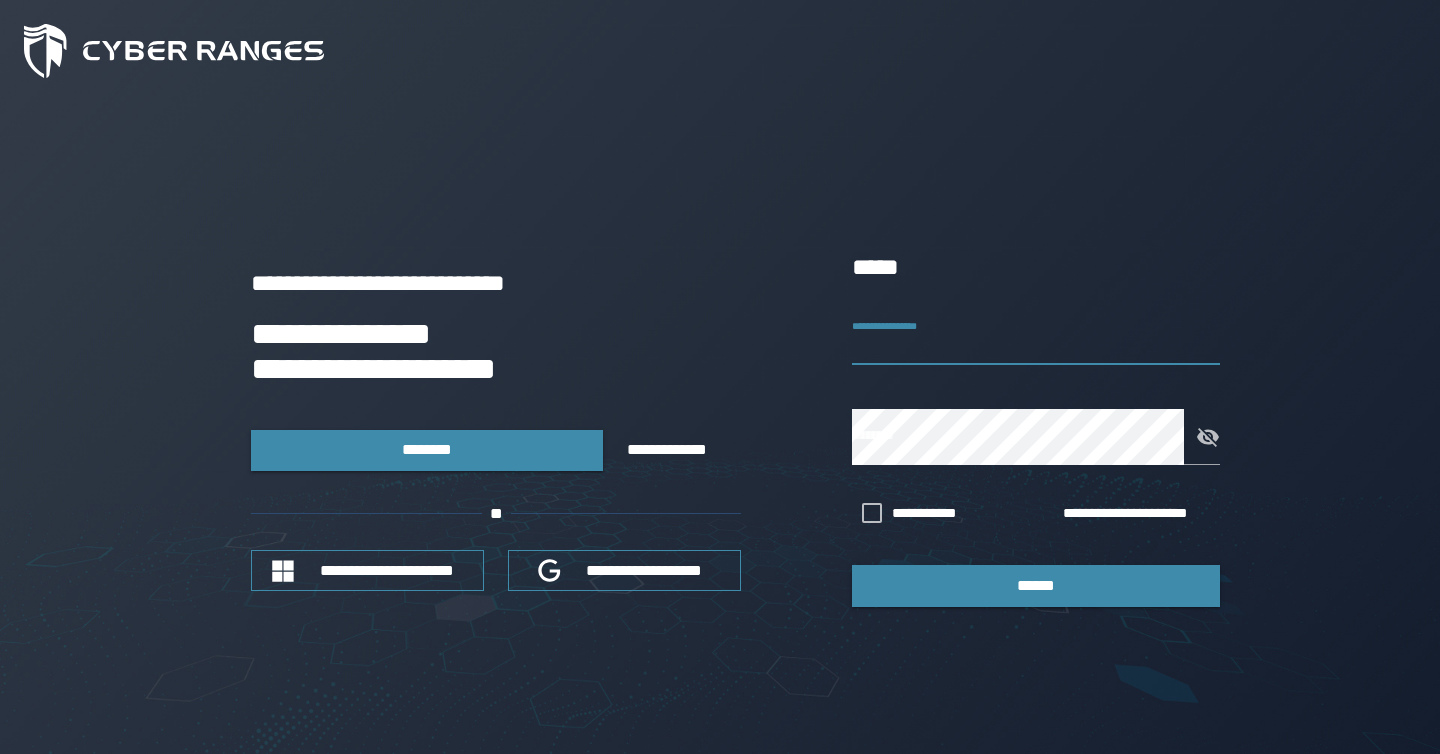 scroll, scrollTop: 0, scrollLeft: 0, axis: both 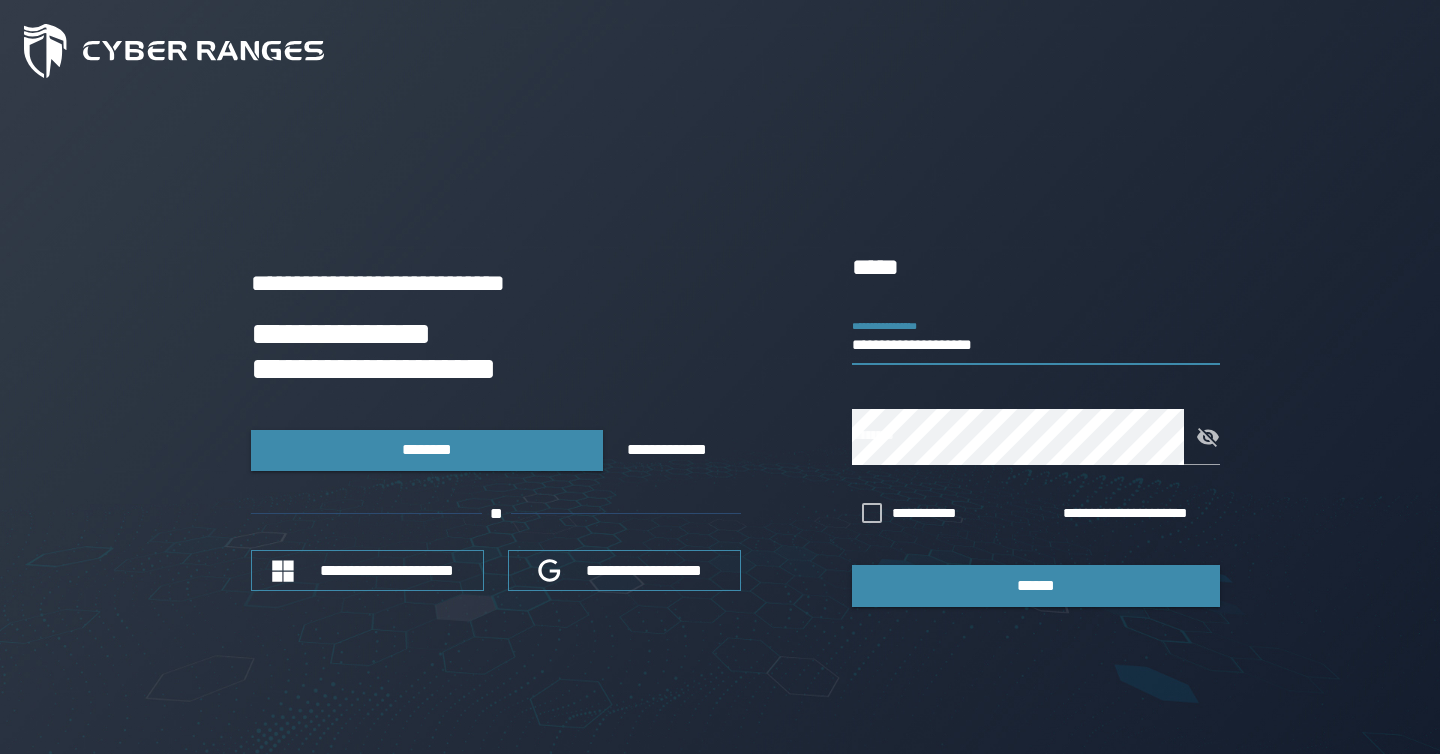 type on "**********" 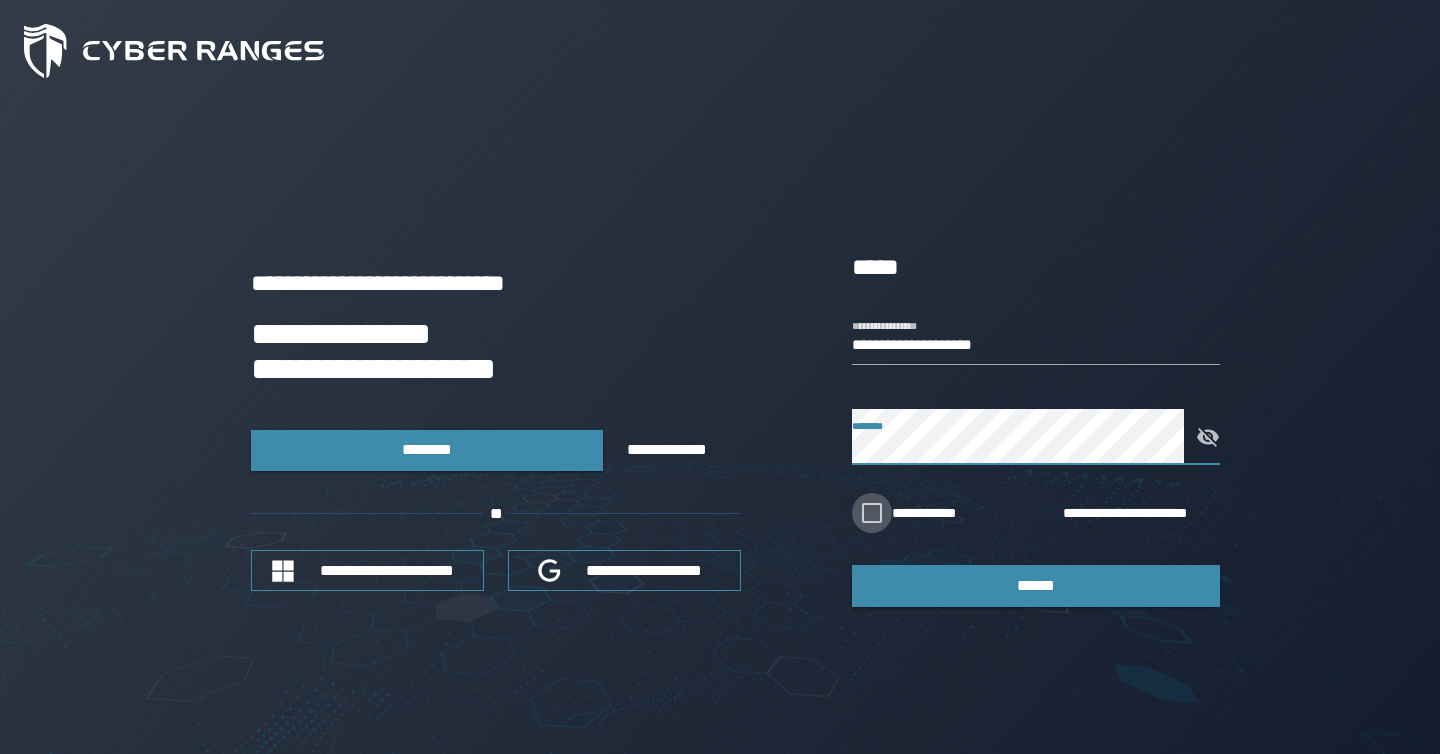 click 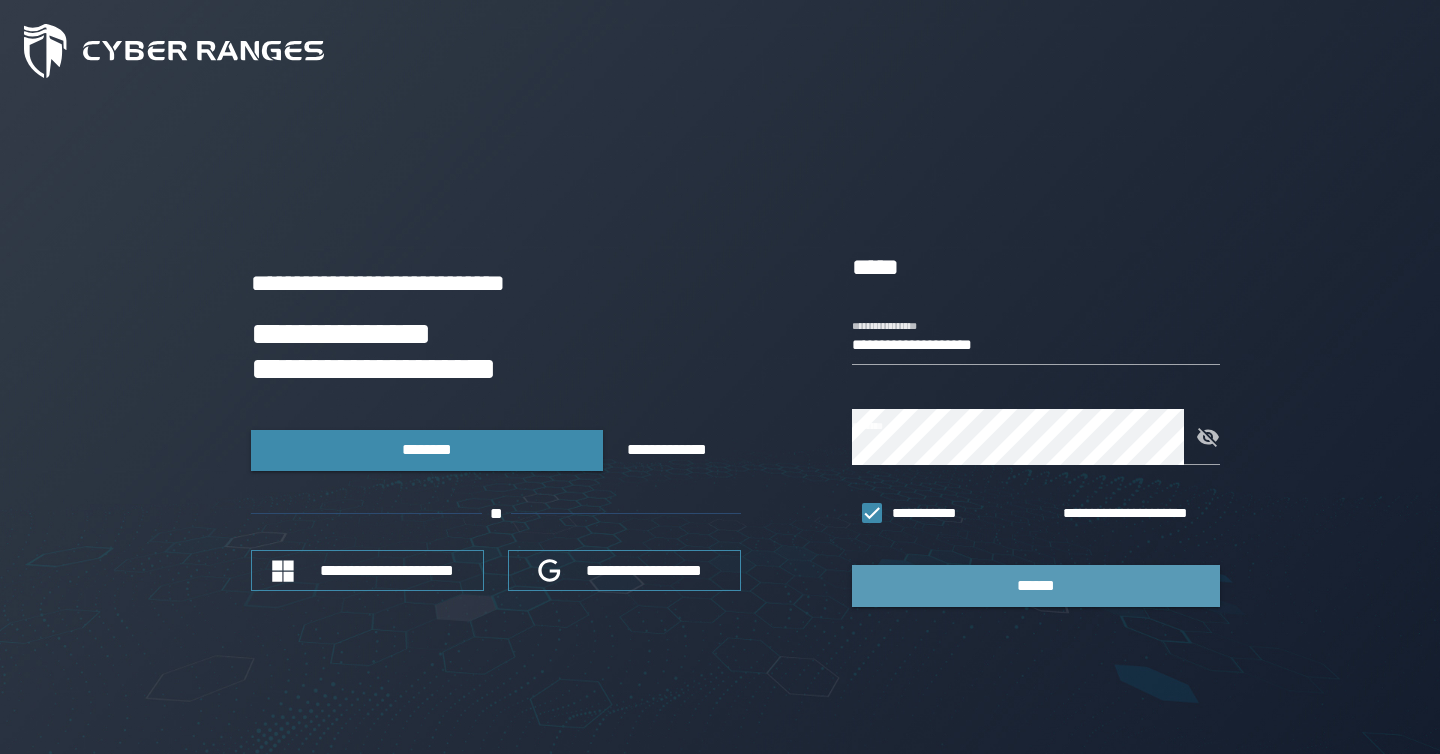 click on "******" at bounding box center (1036, 585) 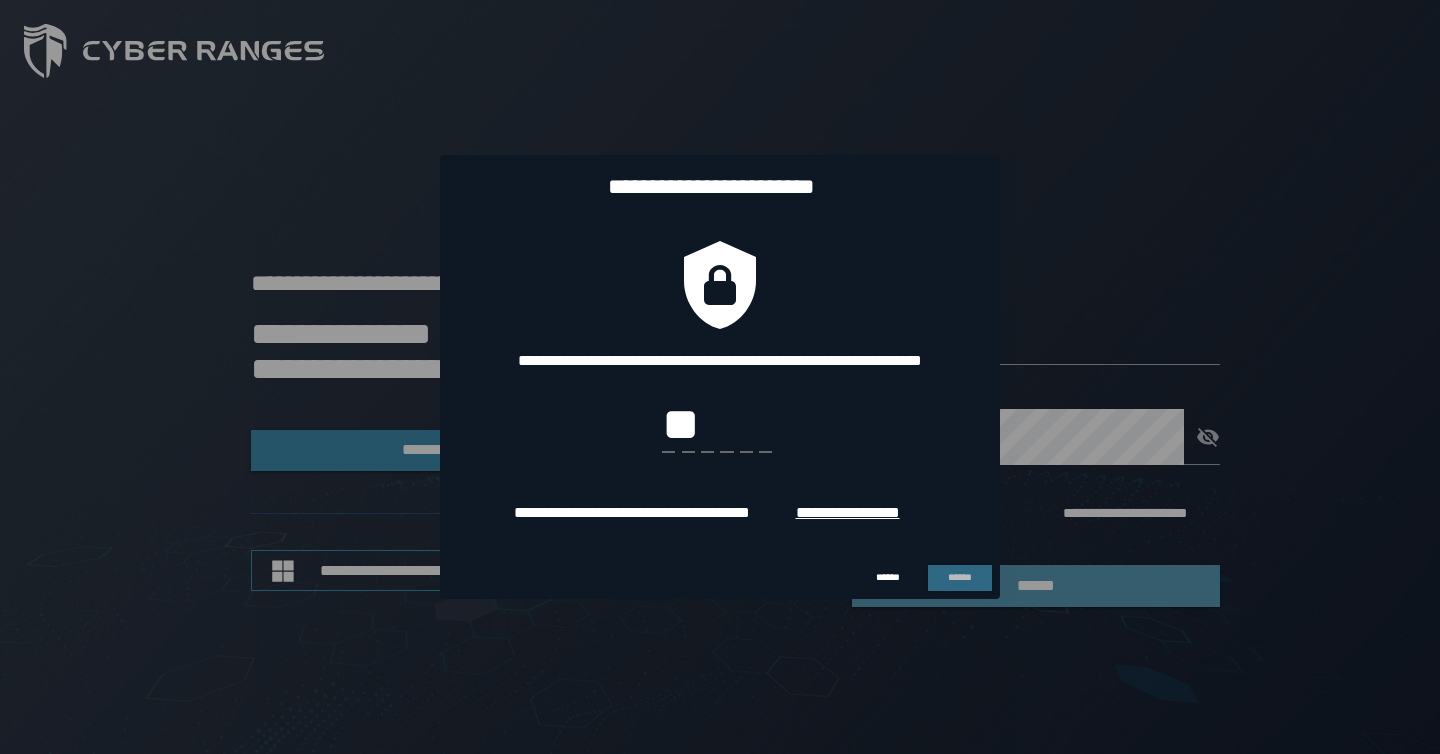 type on "*" 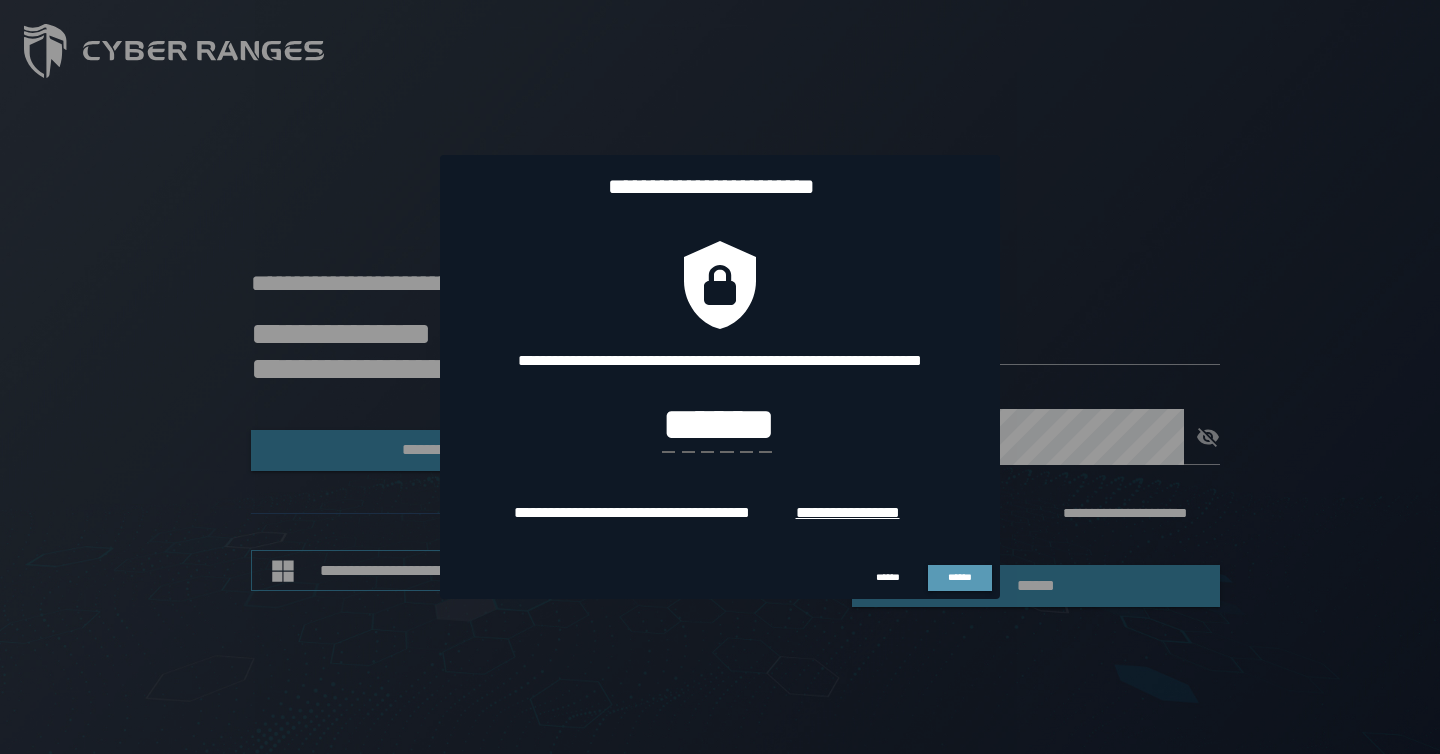 type on "******" 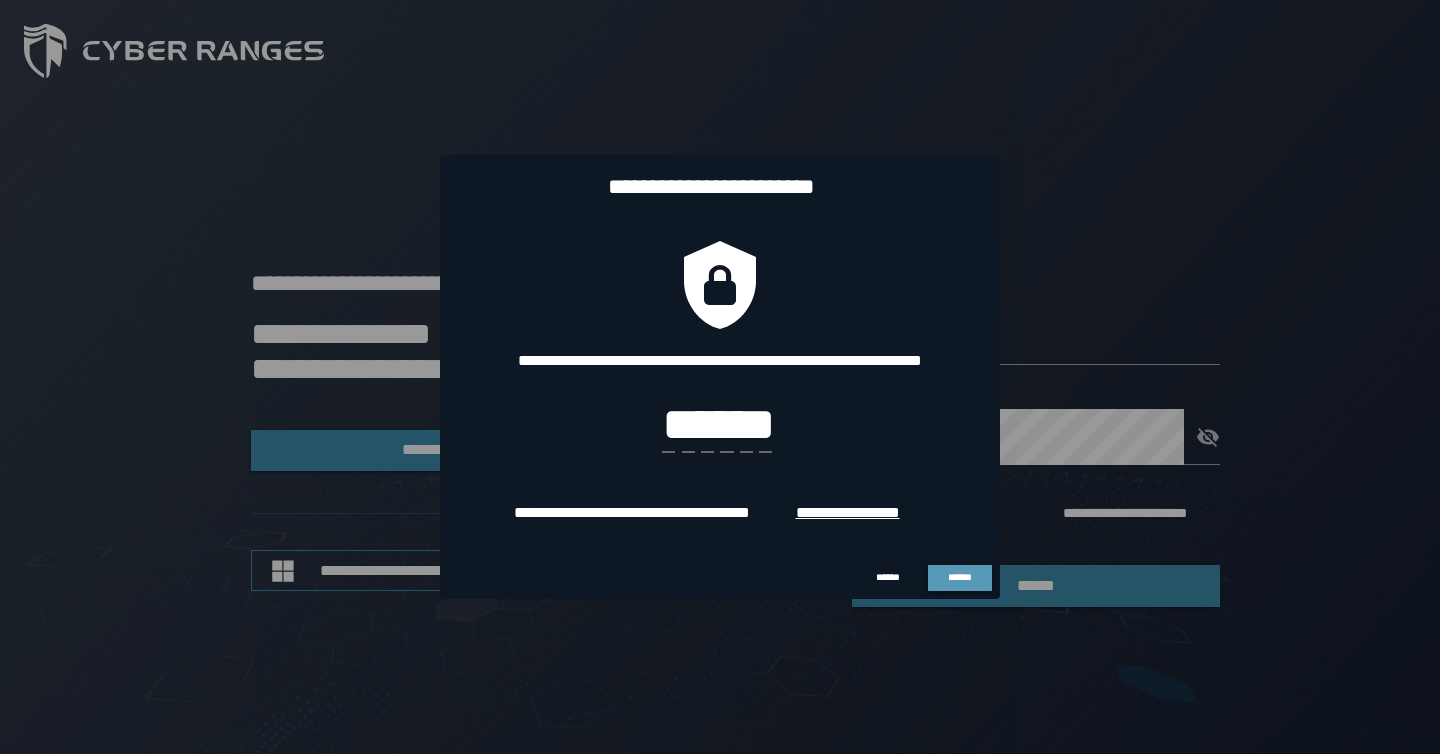 click on "******" at bounding box center [960, 577] 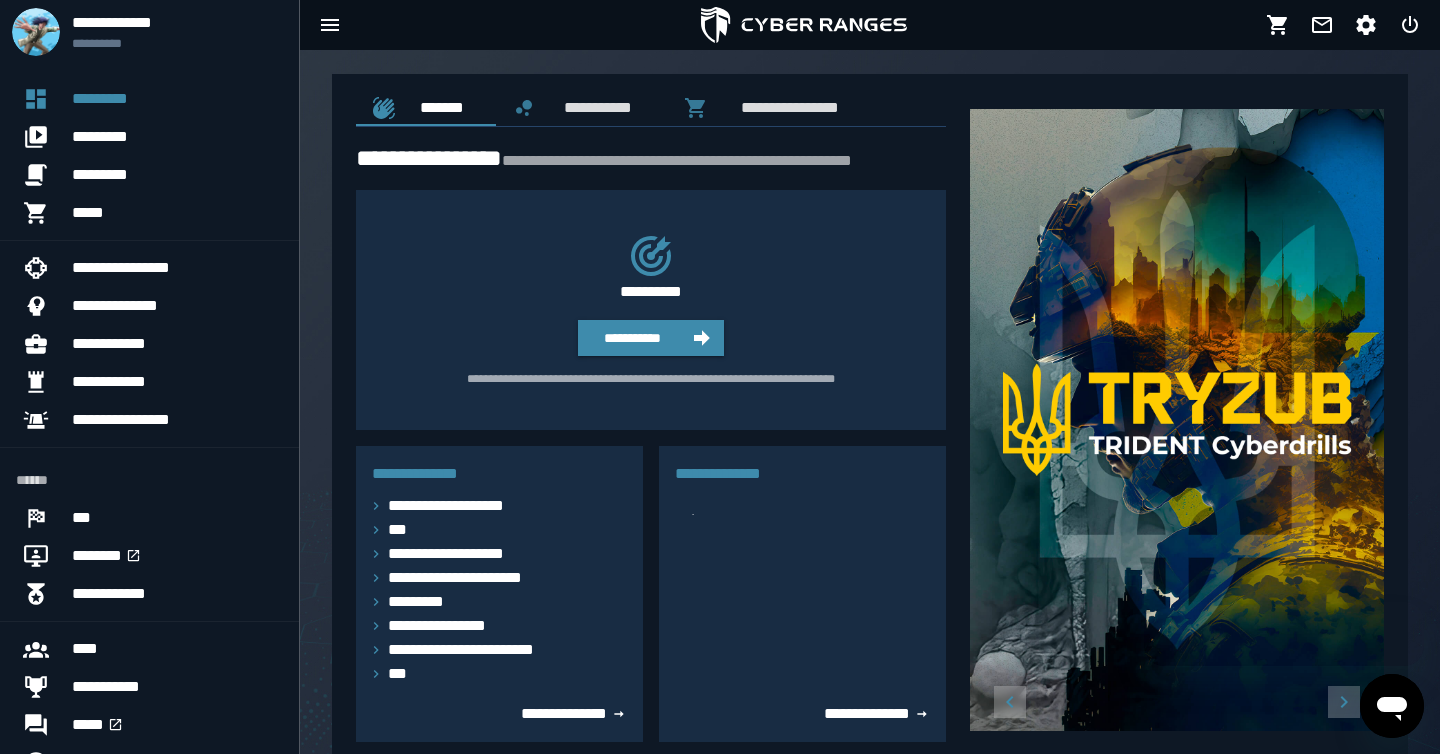 scroll, scrollTop: 0, scrollLeft: 0, axis: both 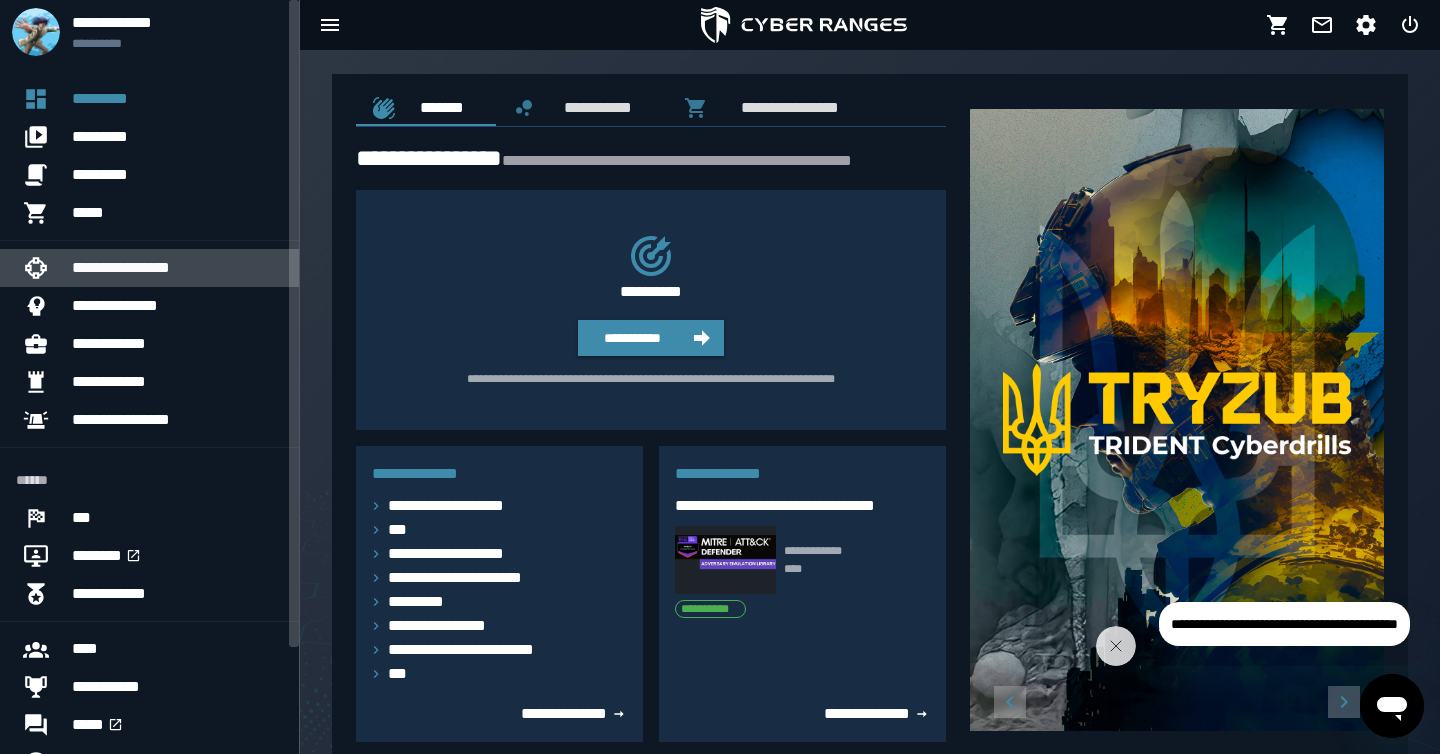 click on "**********" at bounding box center [177, 268] 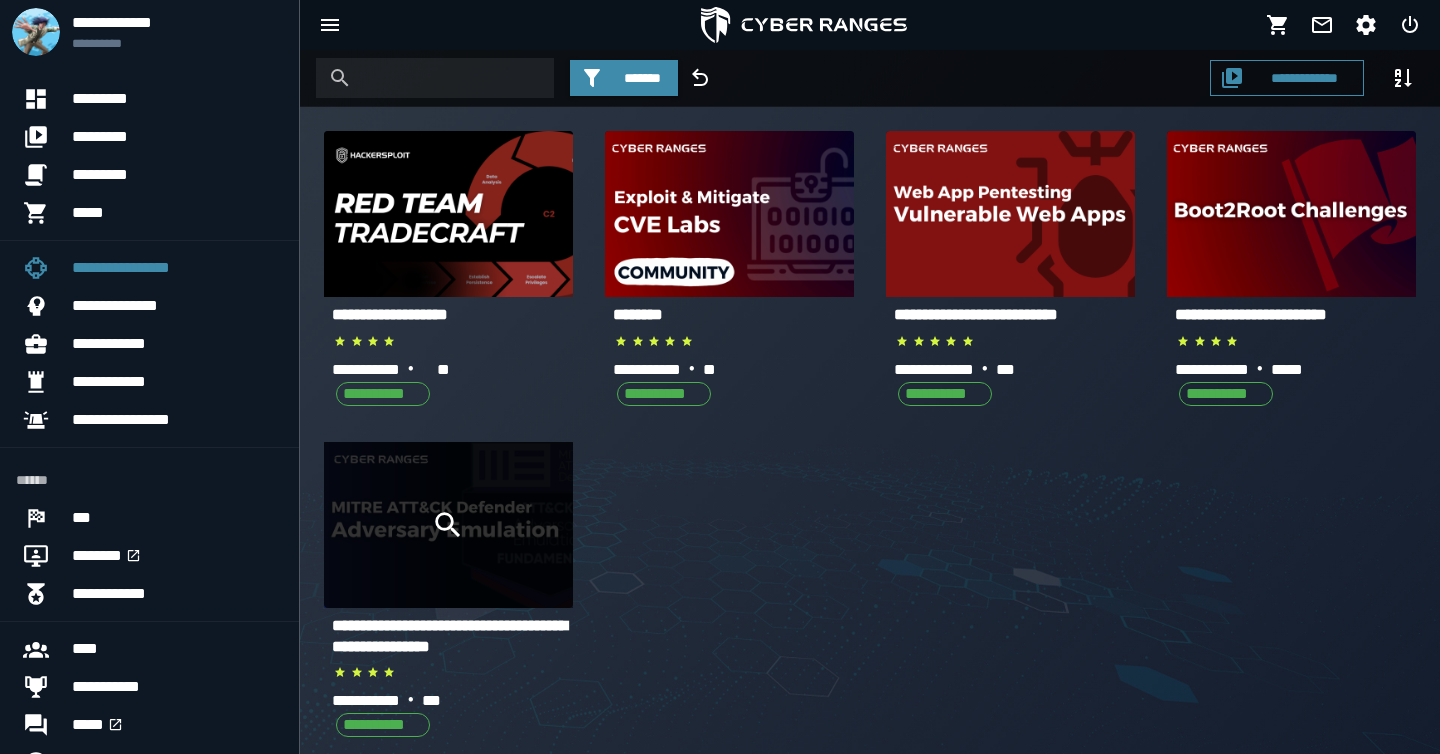 click 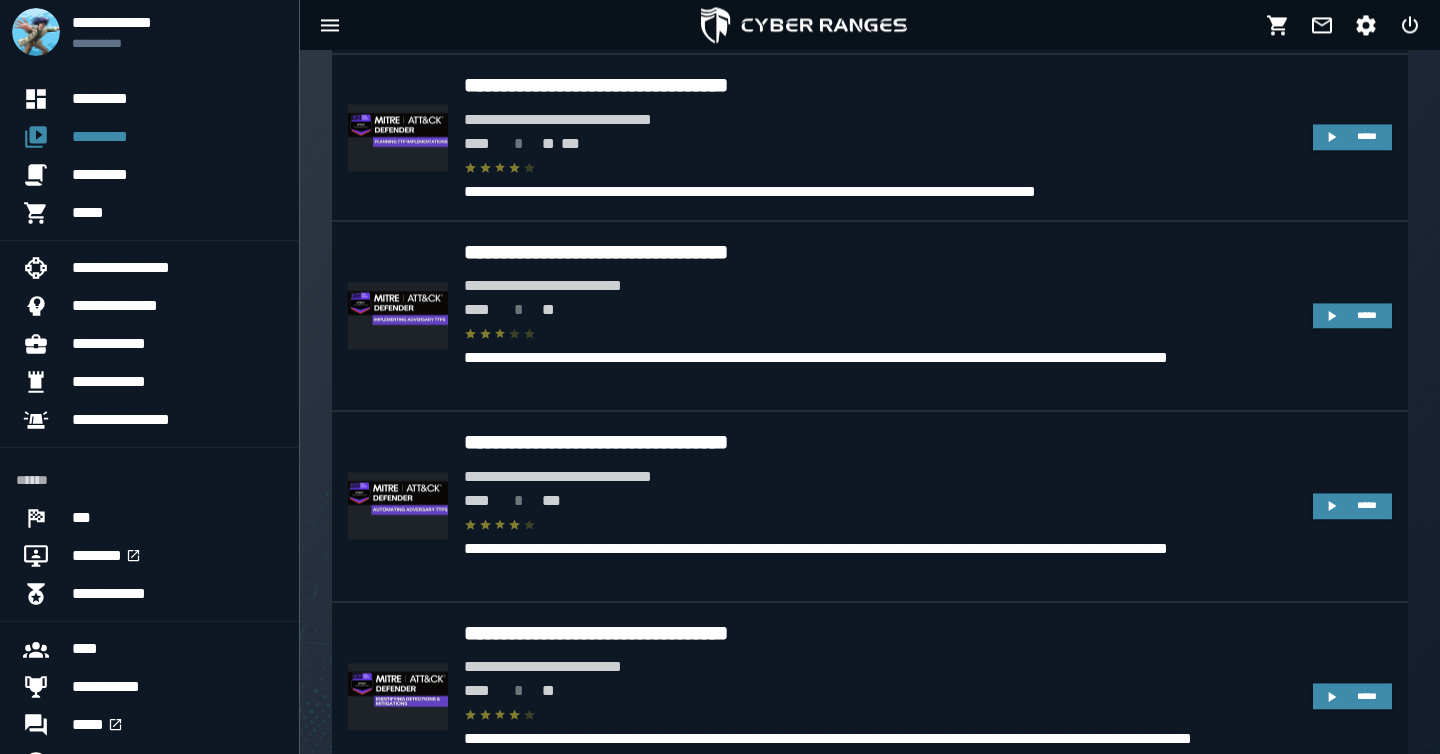 scroll, scrollTop: 912, scrollLeft: 0, axis: vertical 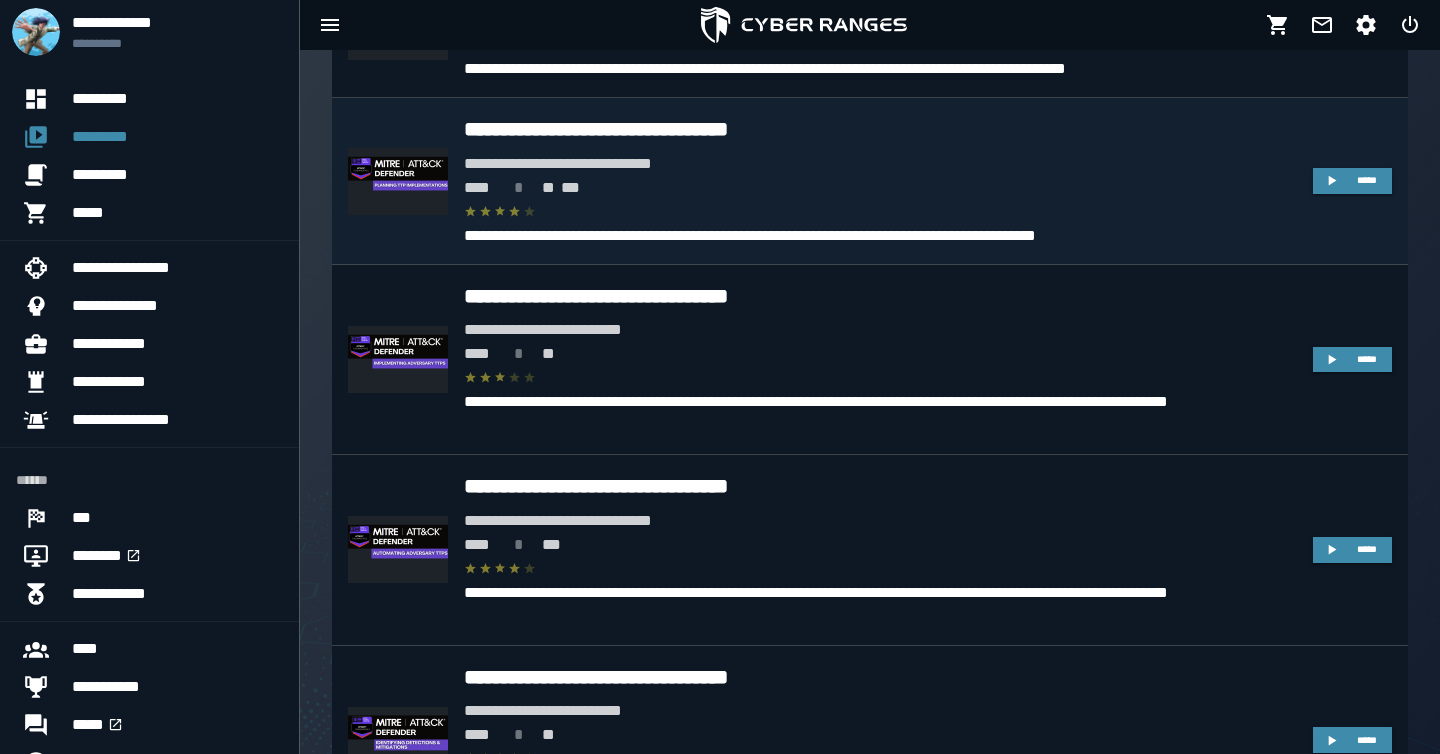 click on "**********" at bounding box center [880, 164] 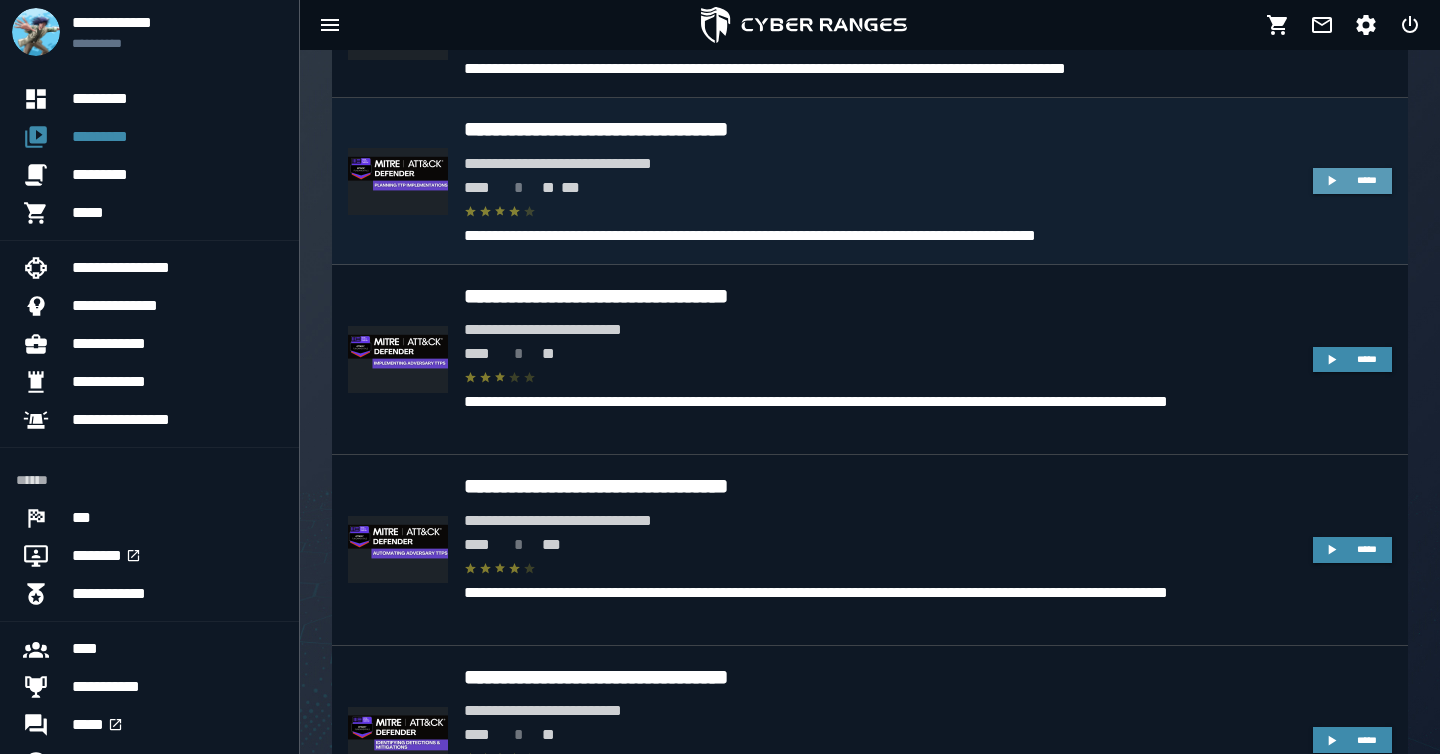 click on "*****" at bounding box center (1367, 180) 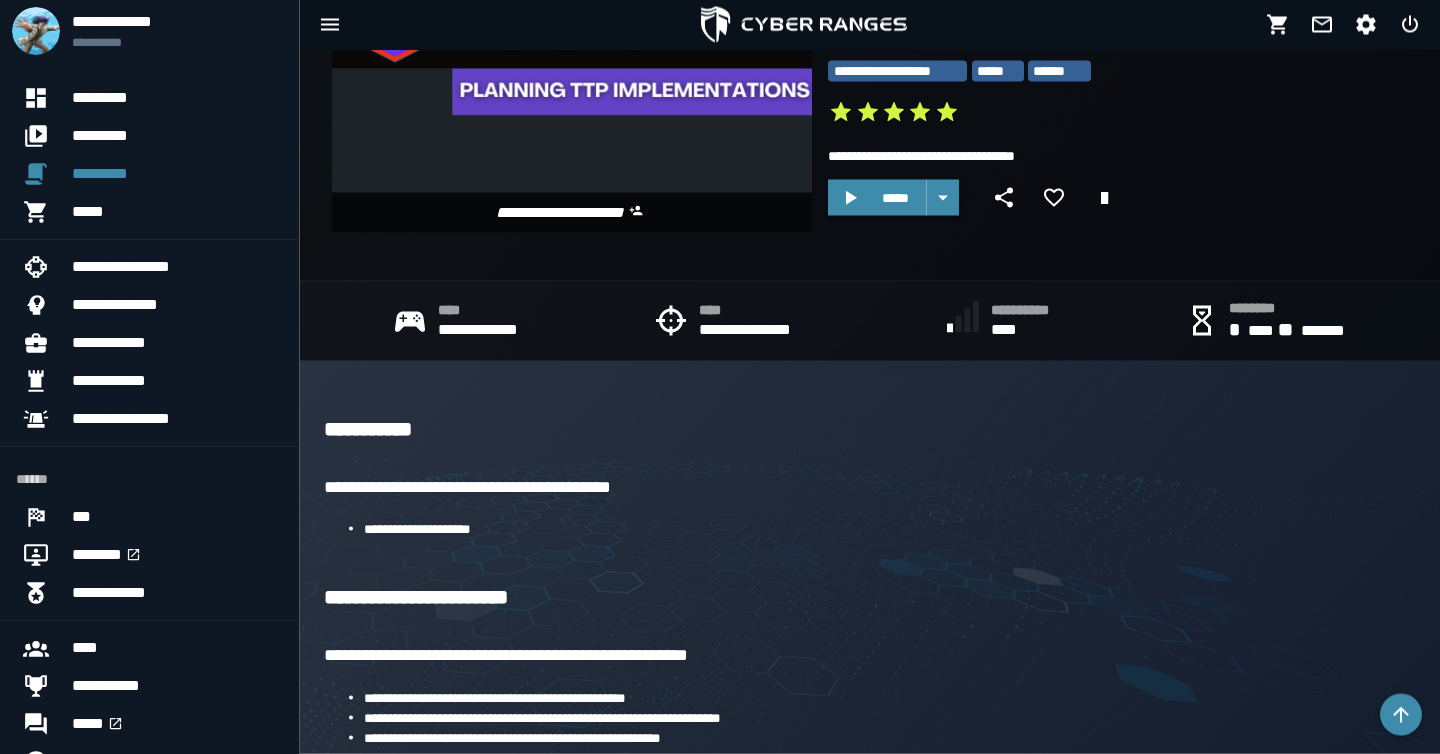 scroll, scrollTop: 169, scrollLeft: 0, axis: vertical 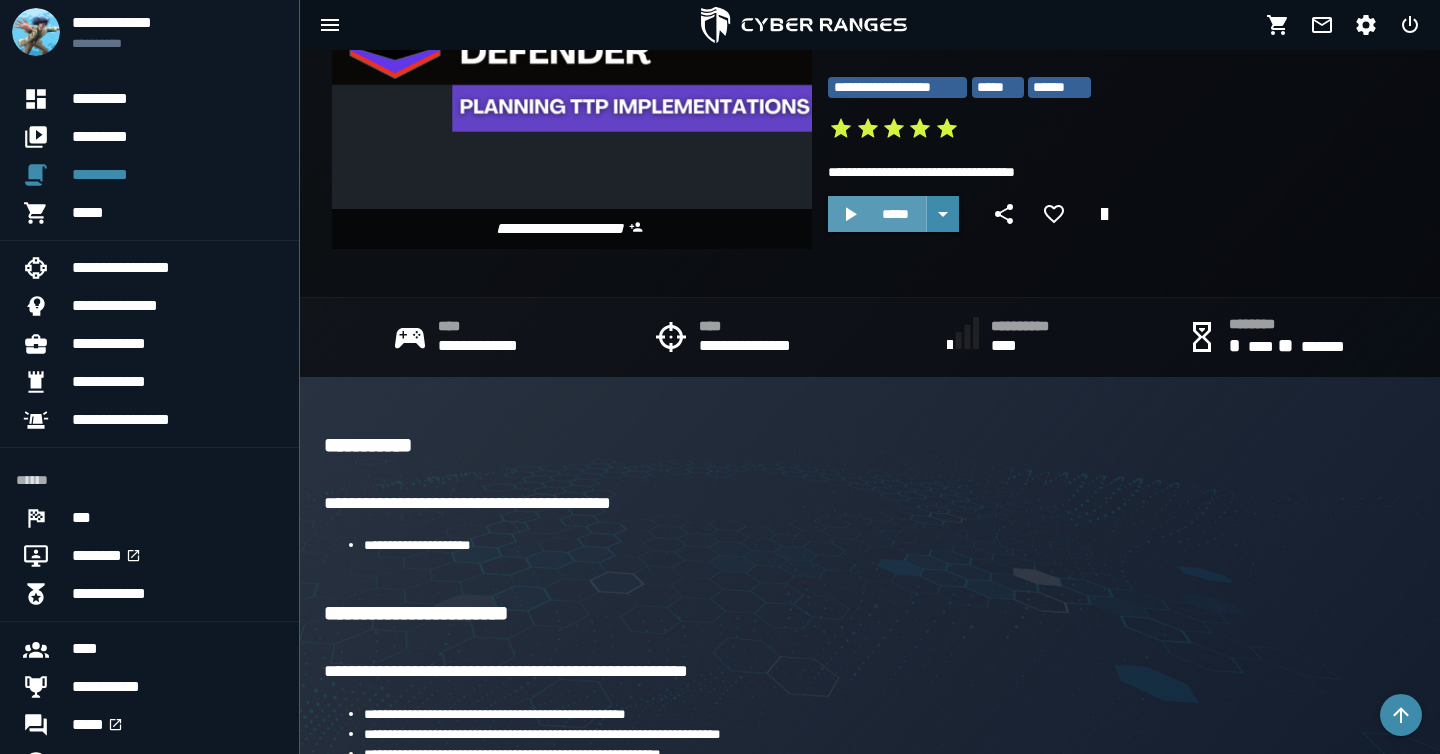 click on "*****" at bounding box center [895, 214] 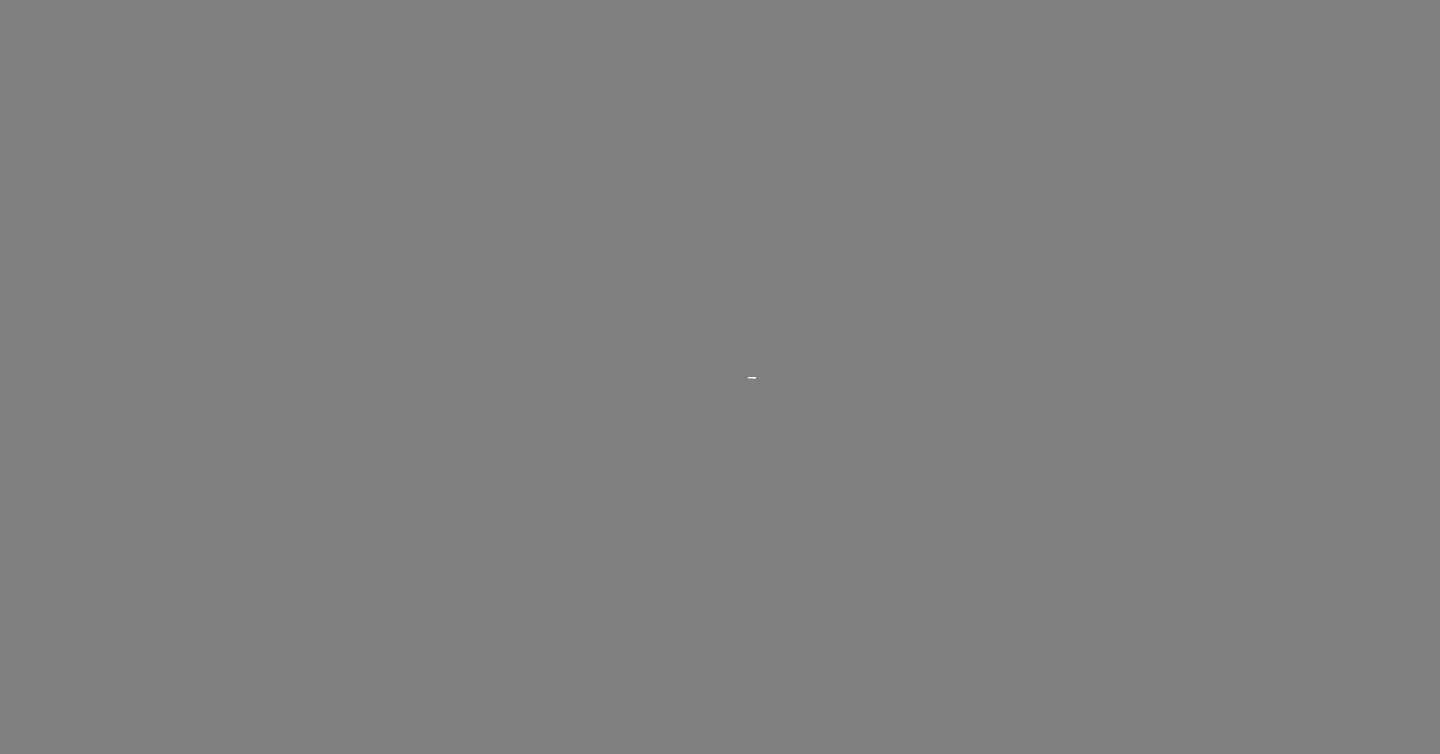 scroll, scrollTop: 0, scrollLeft: 0, axis: both 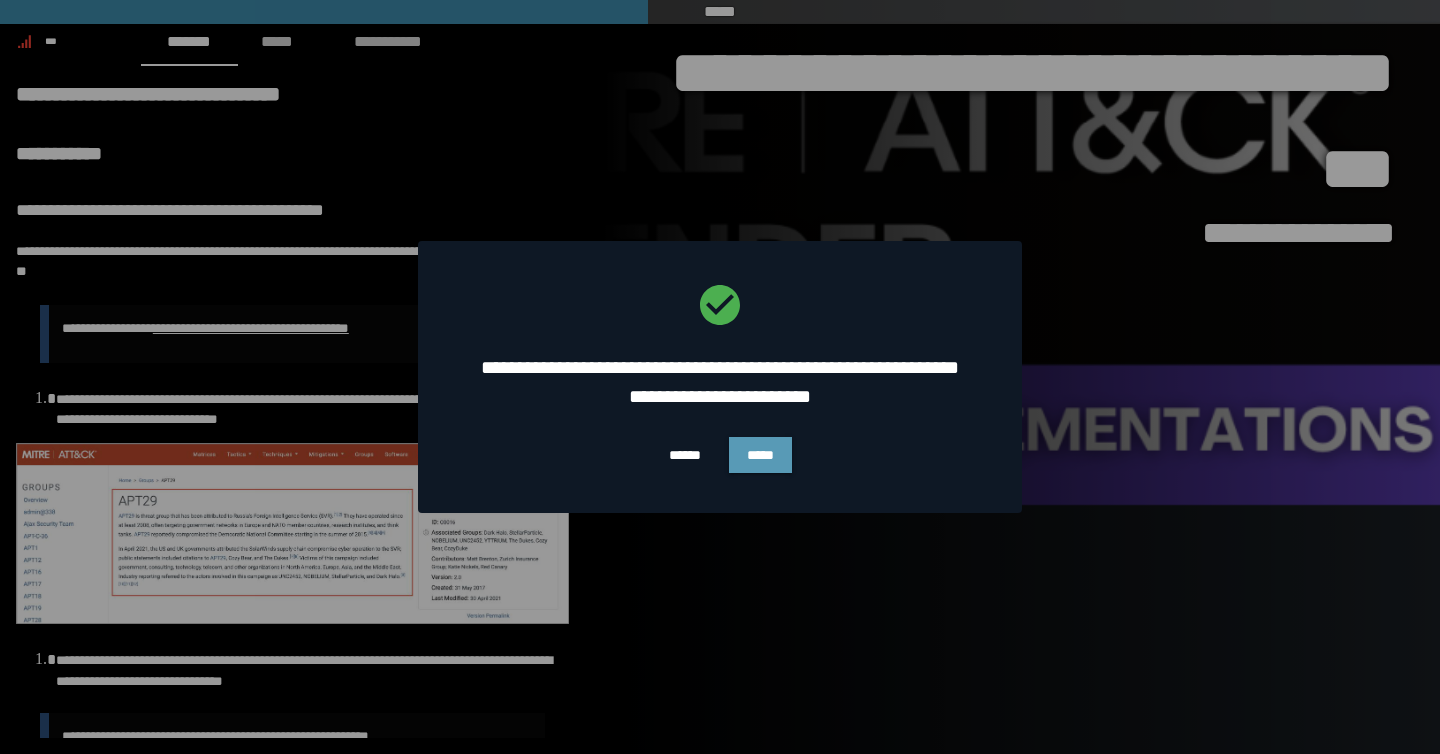 click on "*****" at bounding box center [760, 455] 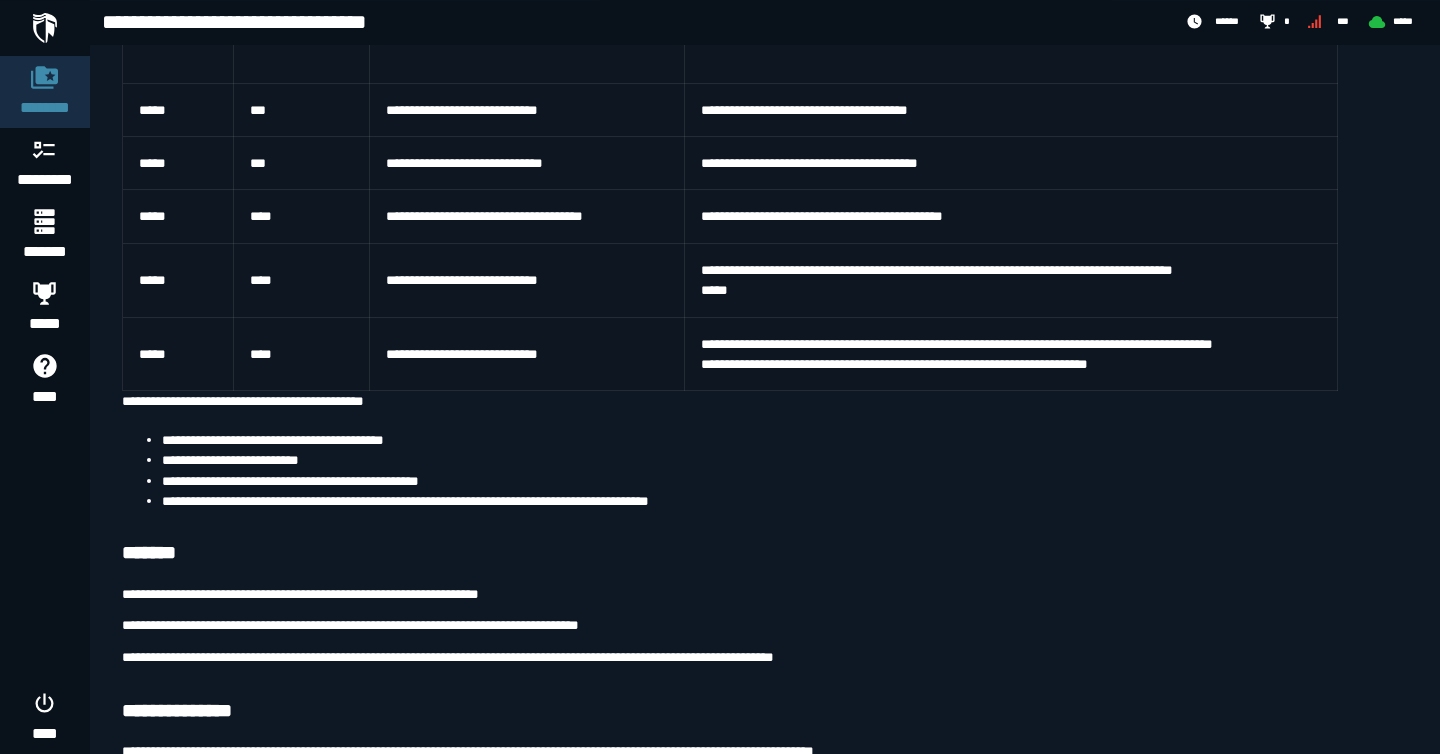 scroll, scrollTop: 4695, scrollLeft: 0, axis: vertical 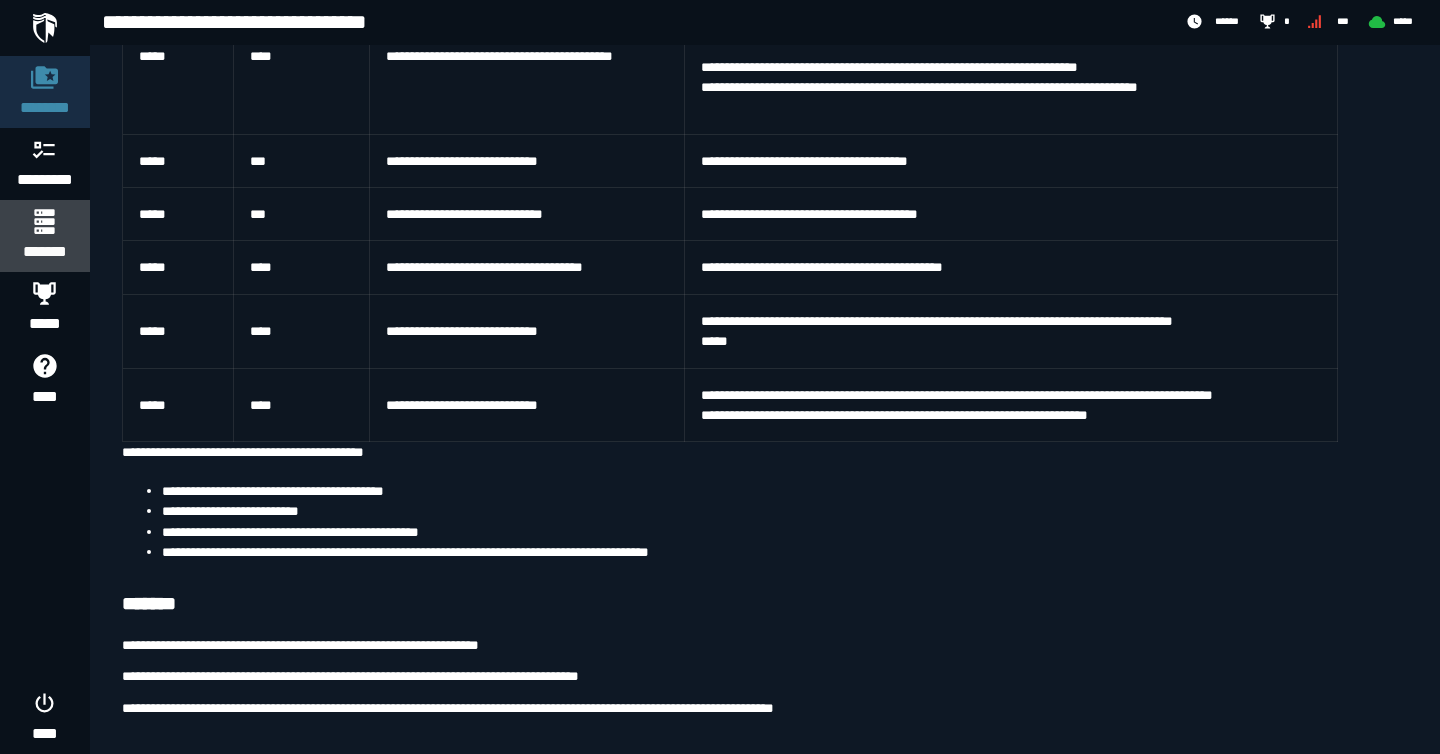 click at bounding box center (44, 221) 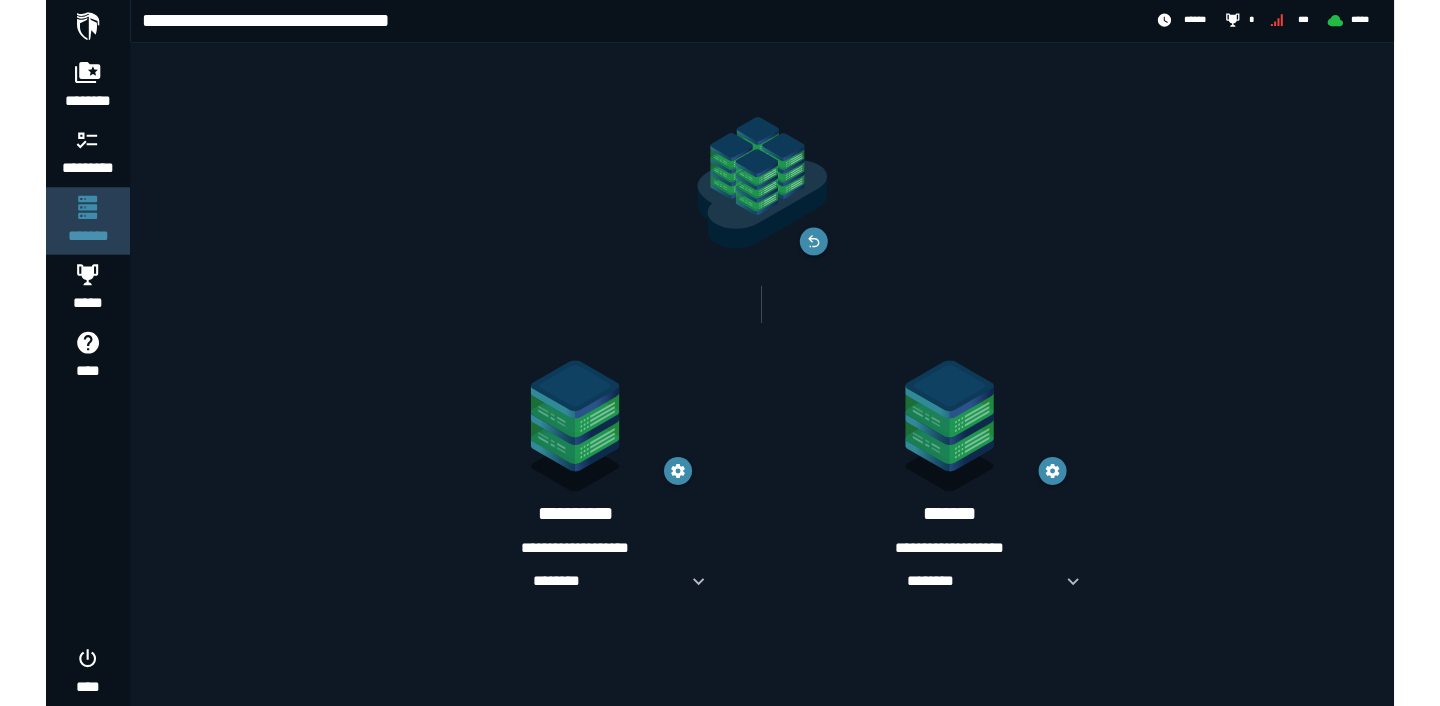 scroll, scrollTop: 0, scrollLeft: 0, axis: both 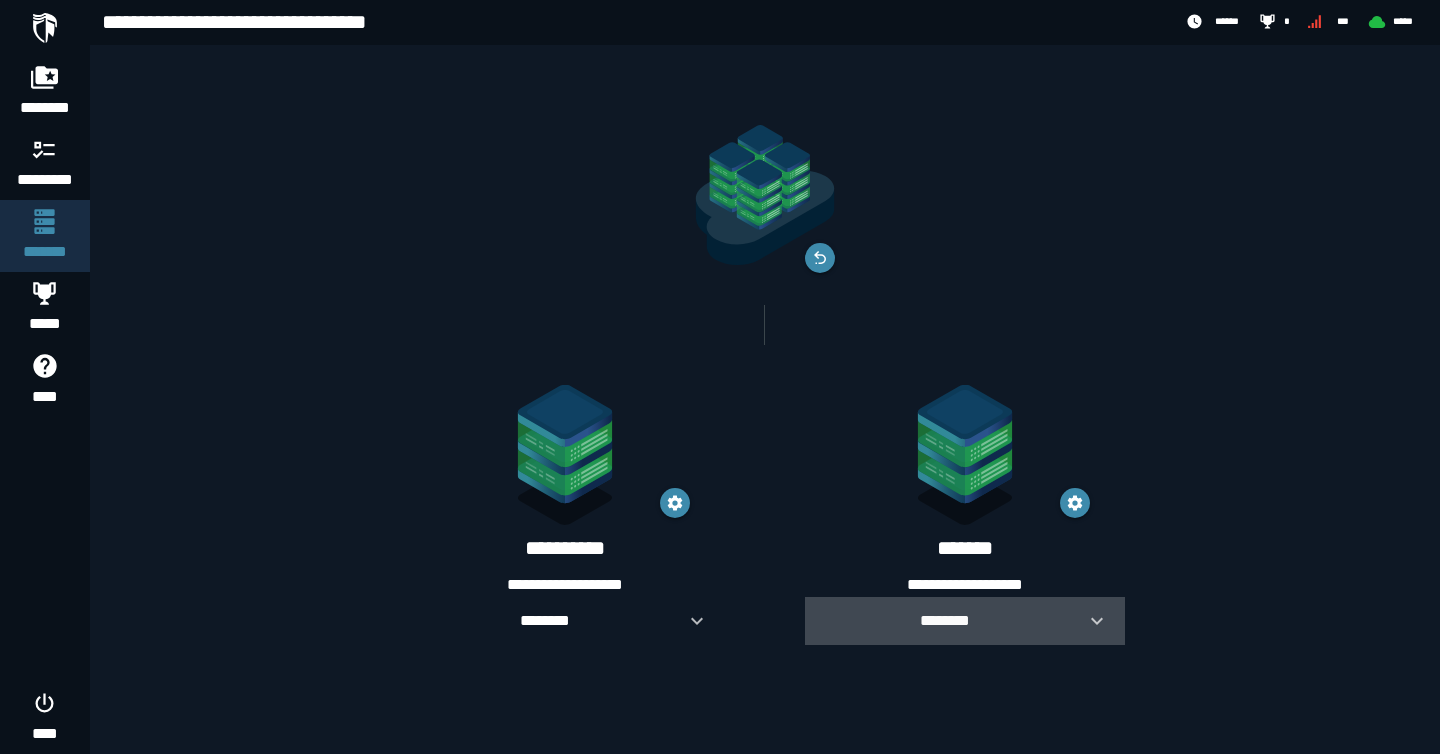 click at bounding box center [1089, 621] 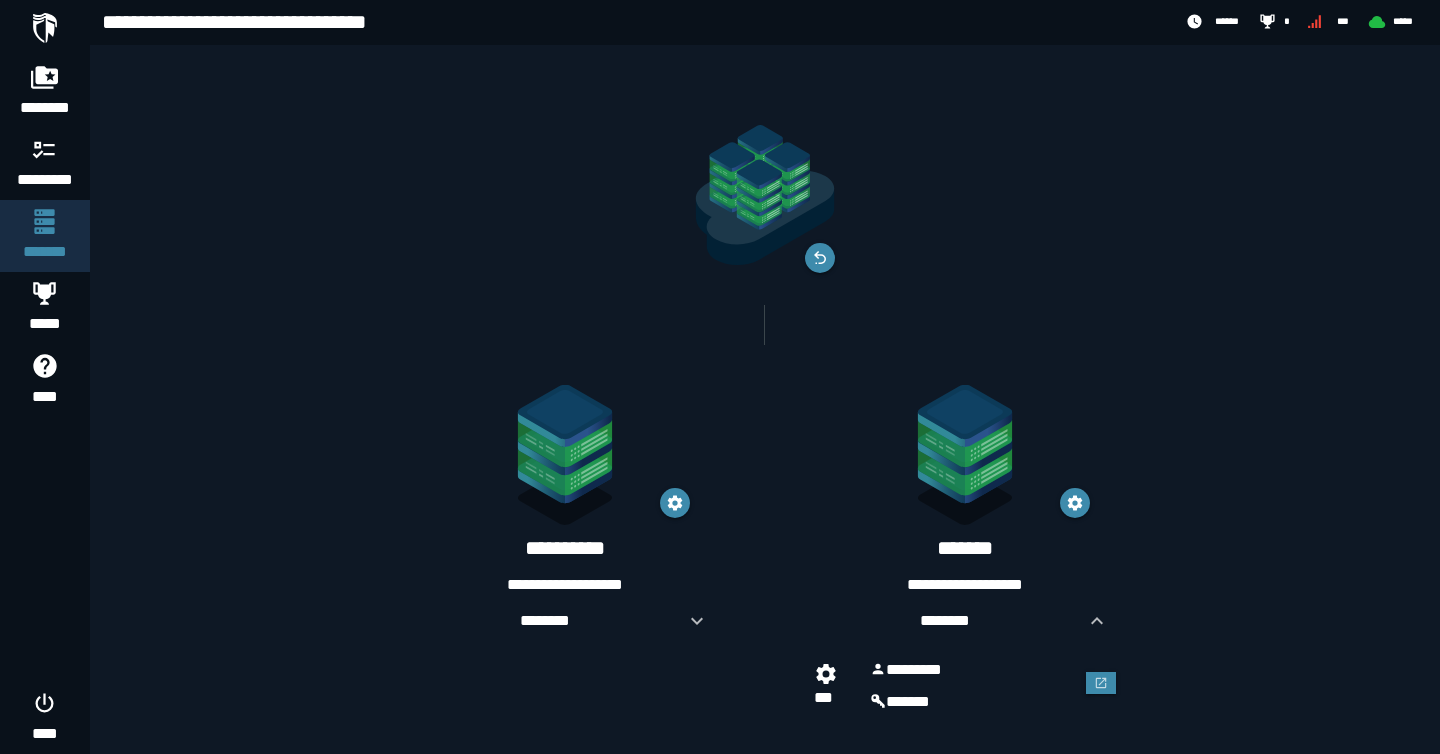 click on "*******" at bounding box center (965, 548) 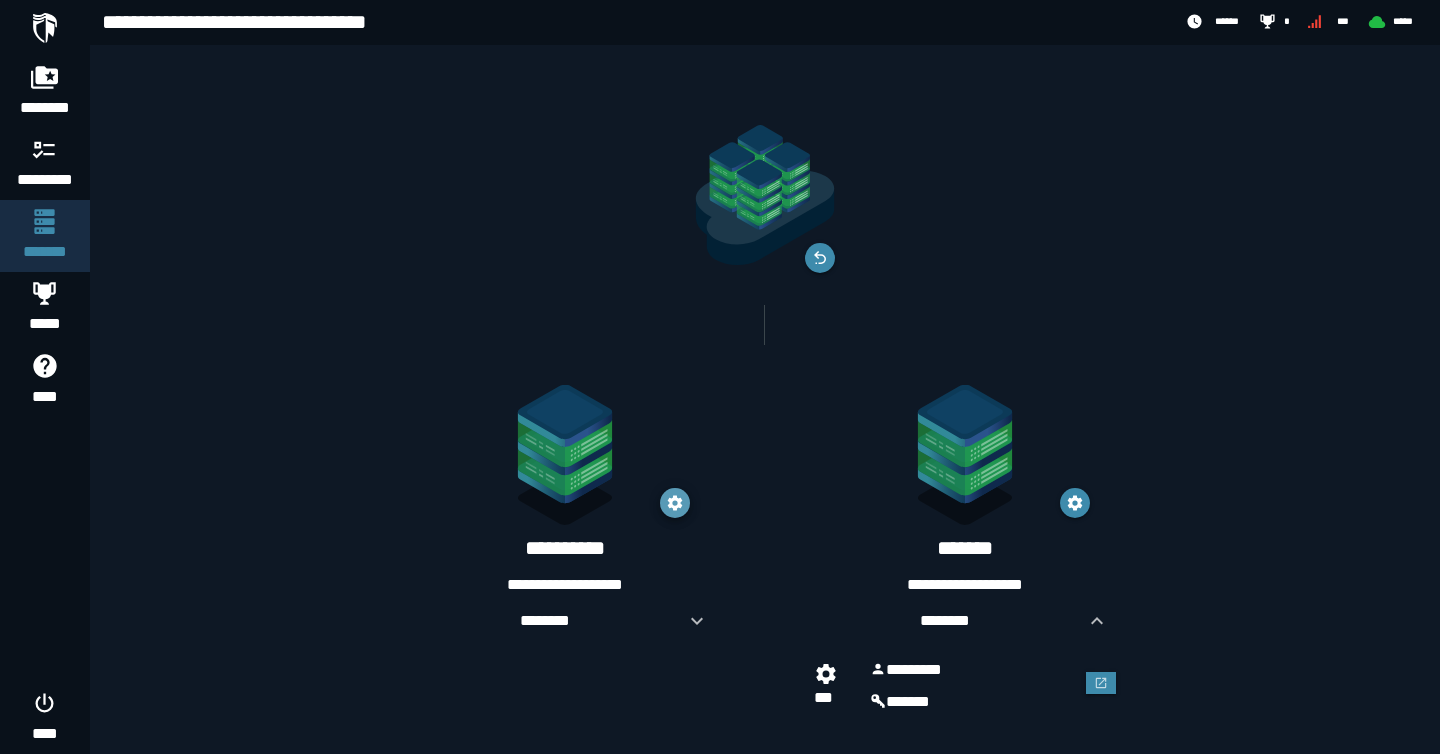 click at bounding box center (675, 503) 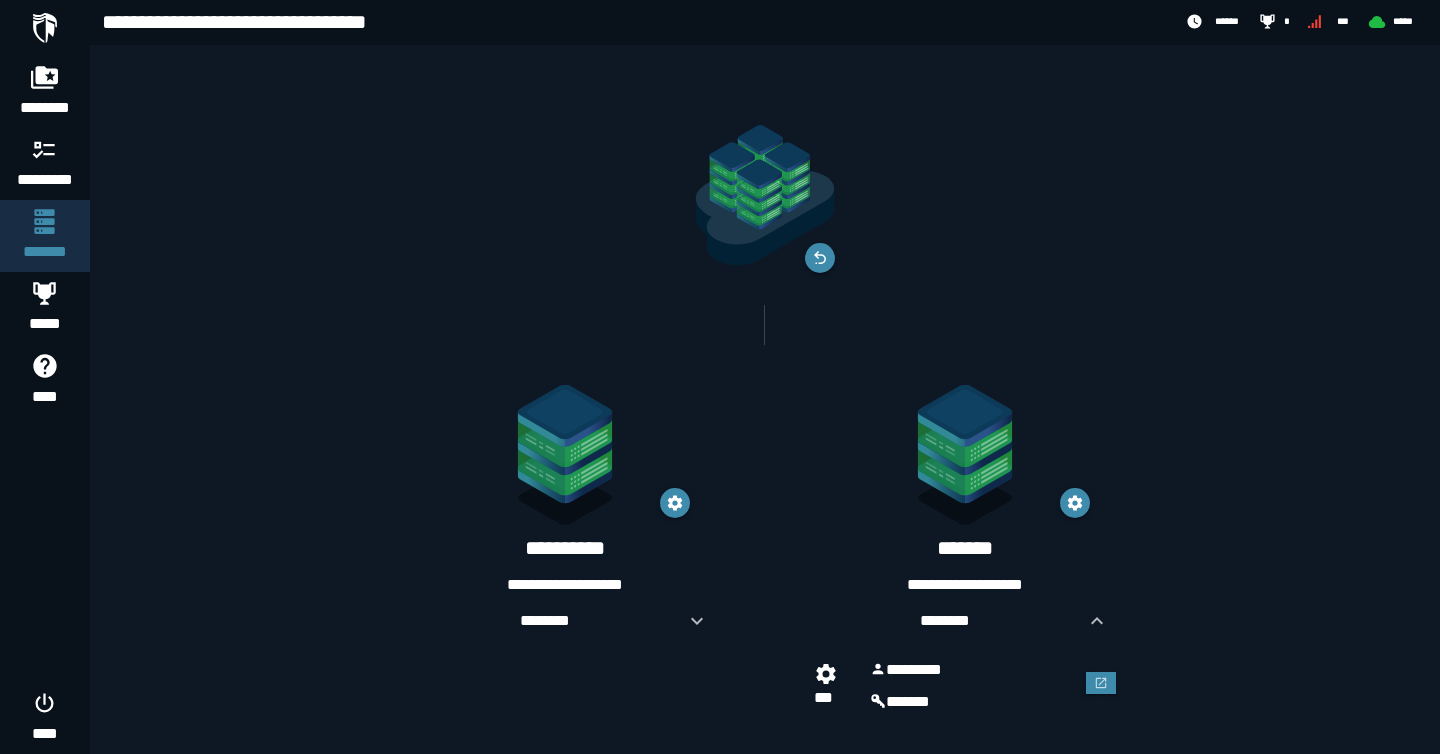 click 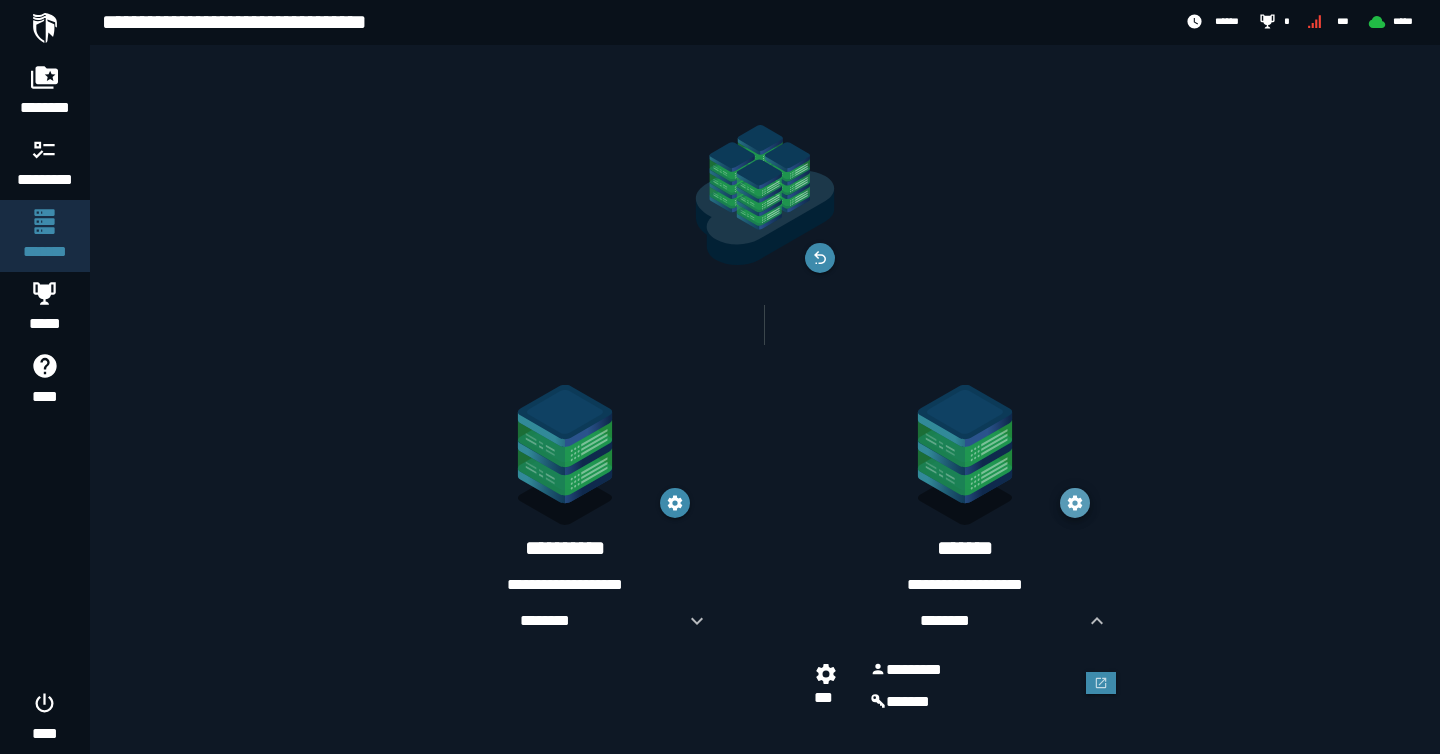 click 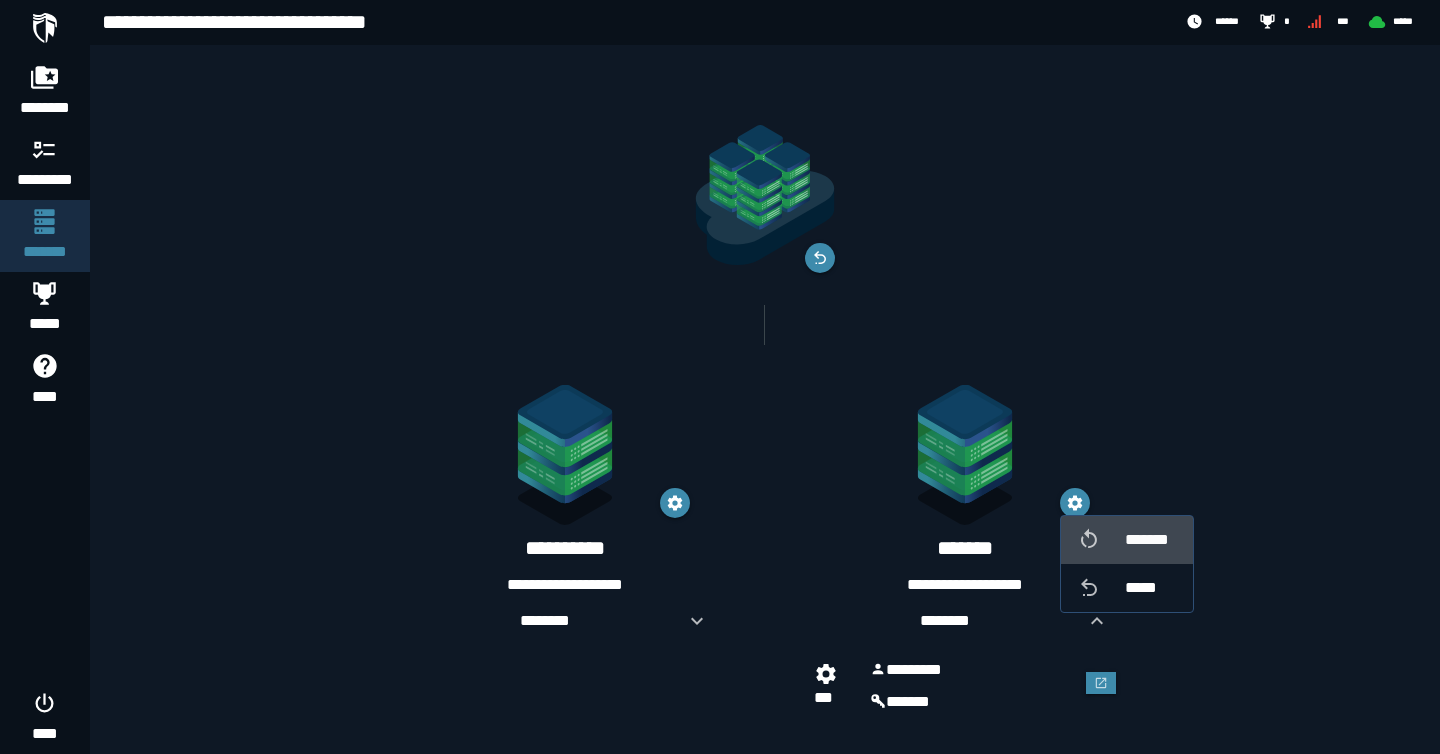 click on "*******" at bounding box center (1151, 540) 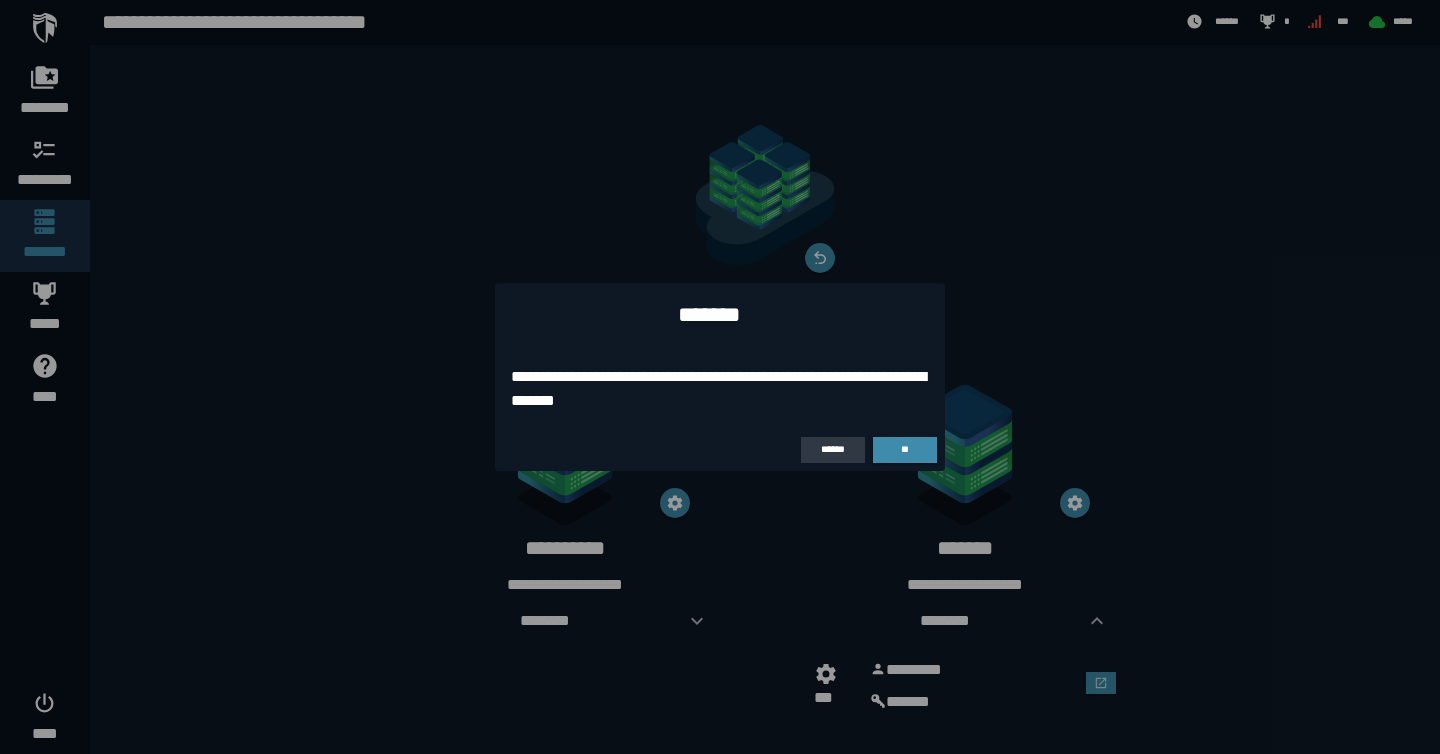 click on "******" at bounding box center (833, 449) 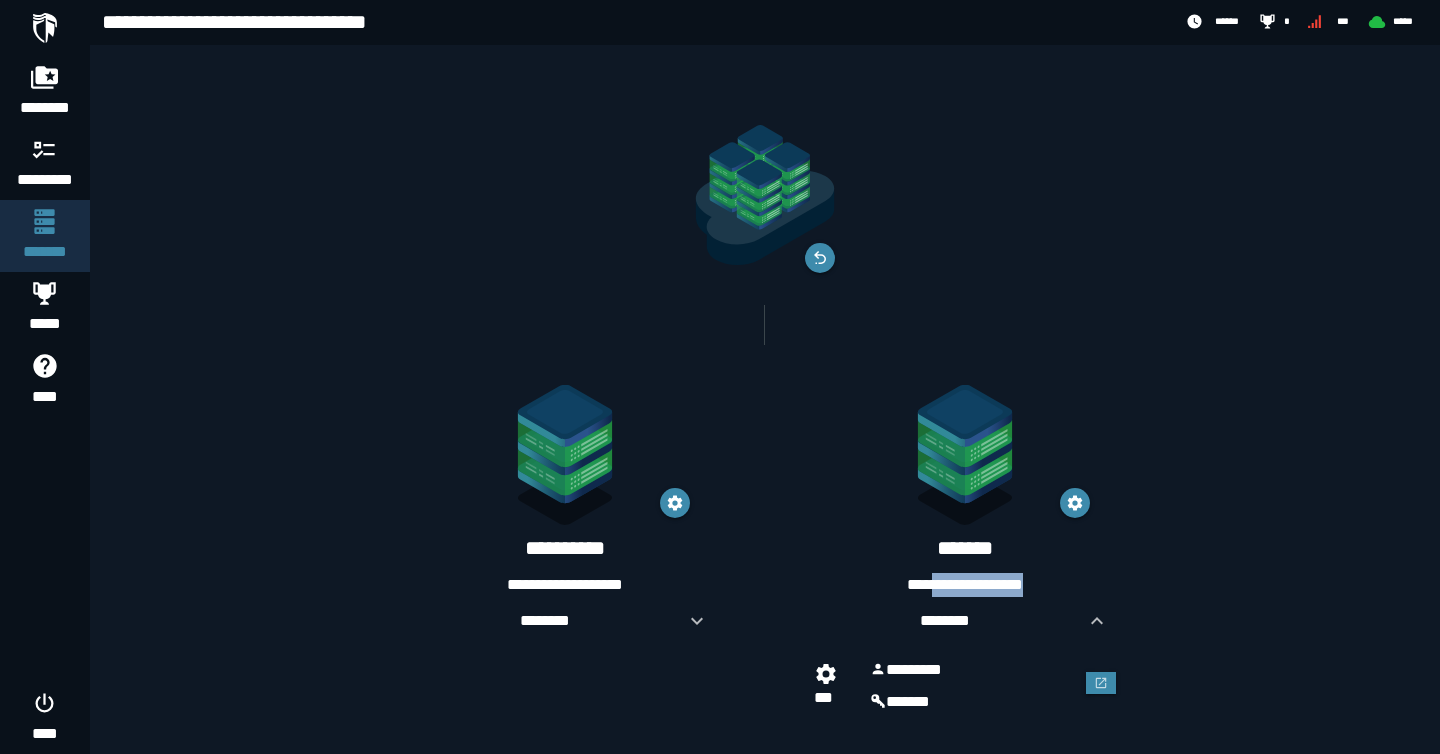 drag, startPoint x: 917, startPoint y: 574, endPoint x: 1044, endPoint y: 573, distance: 127.00394 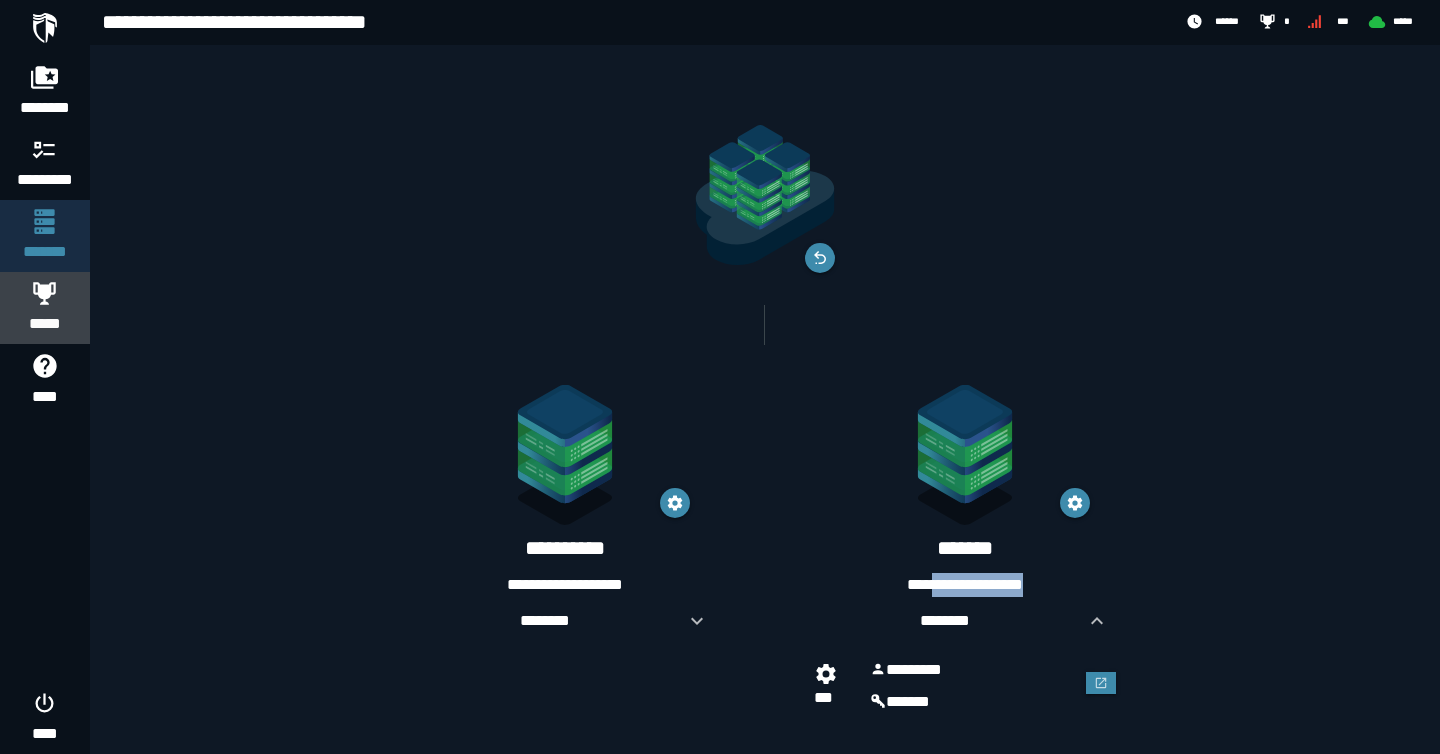 click on "*****" at bounding box center (45, 324) 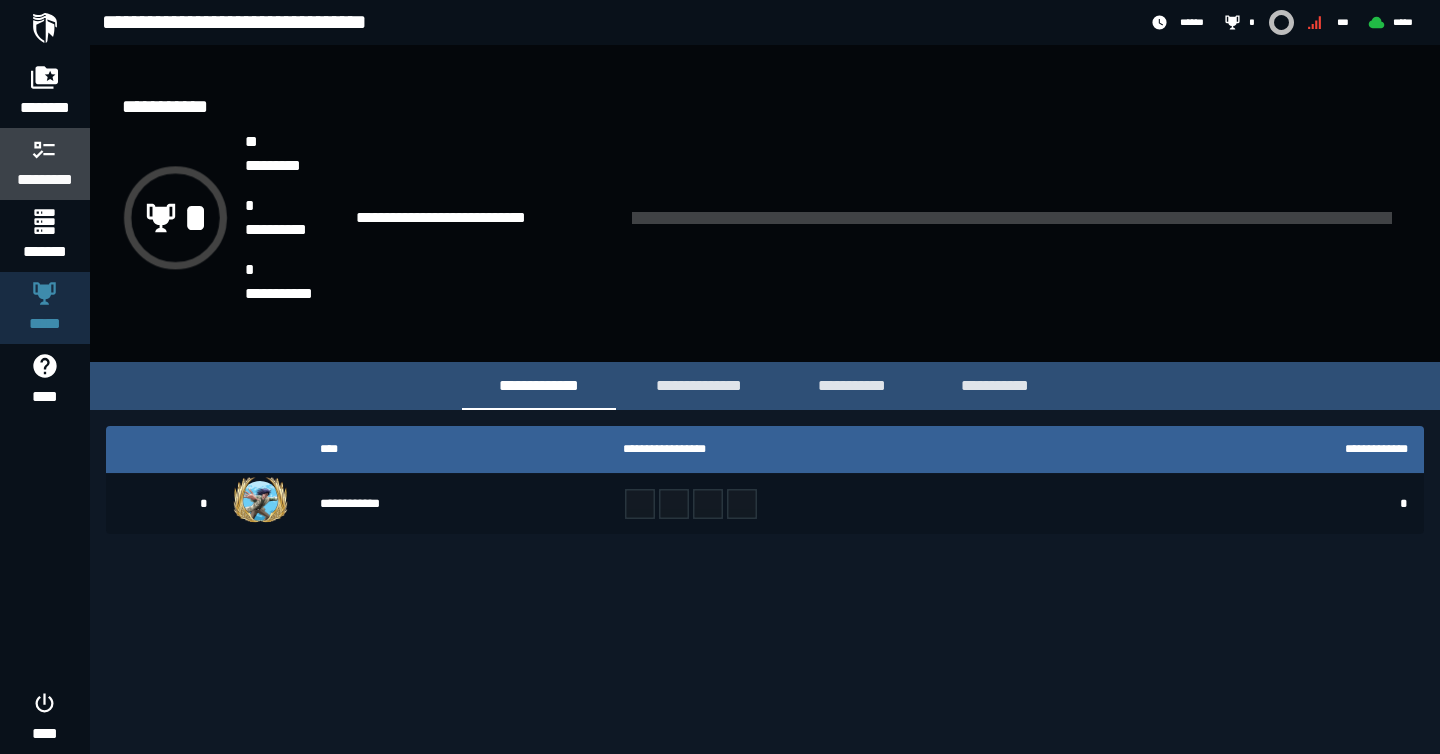 click on "*********" at bounding box center [45, 180] 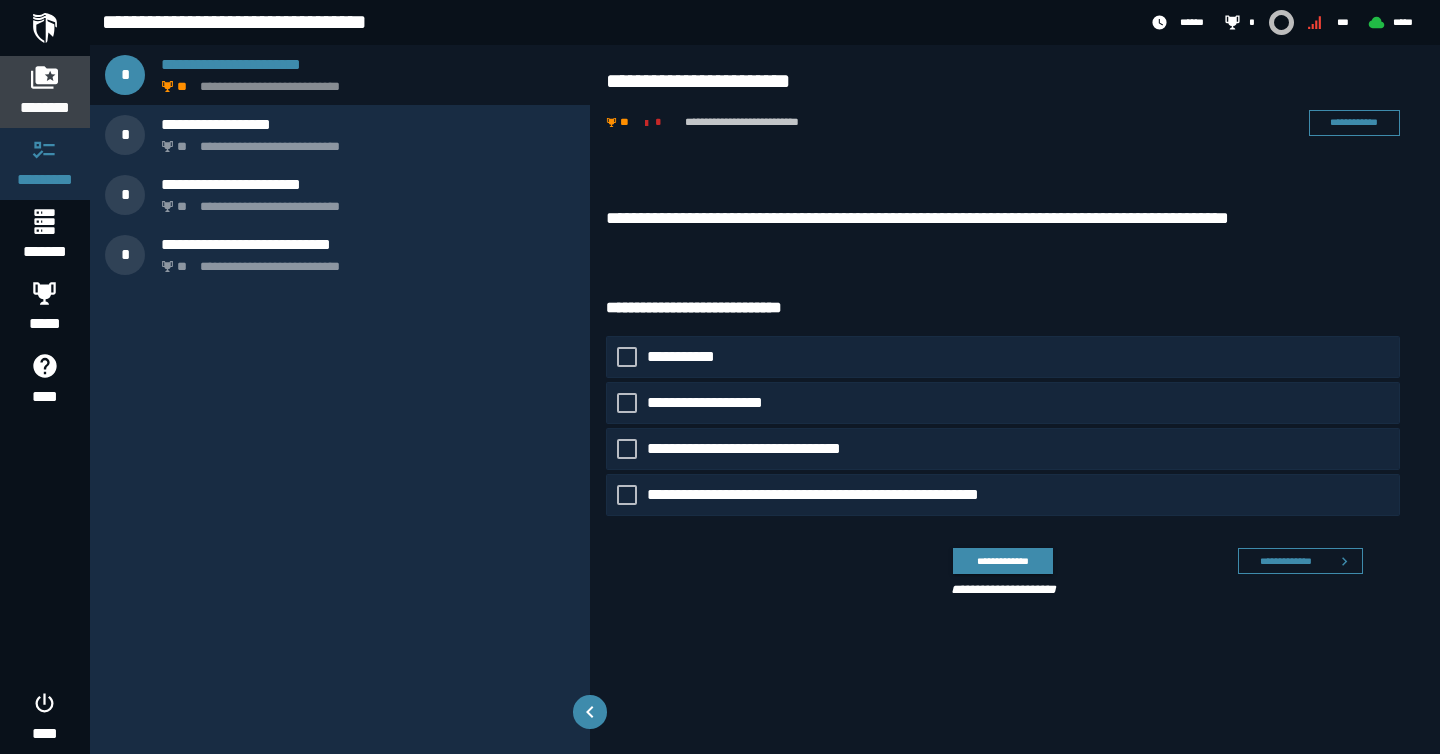 click on "********" at bounding box center (45, 108) 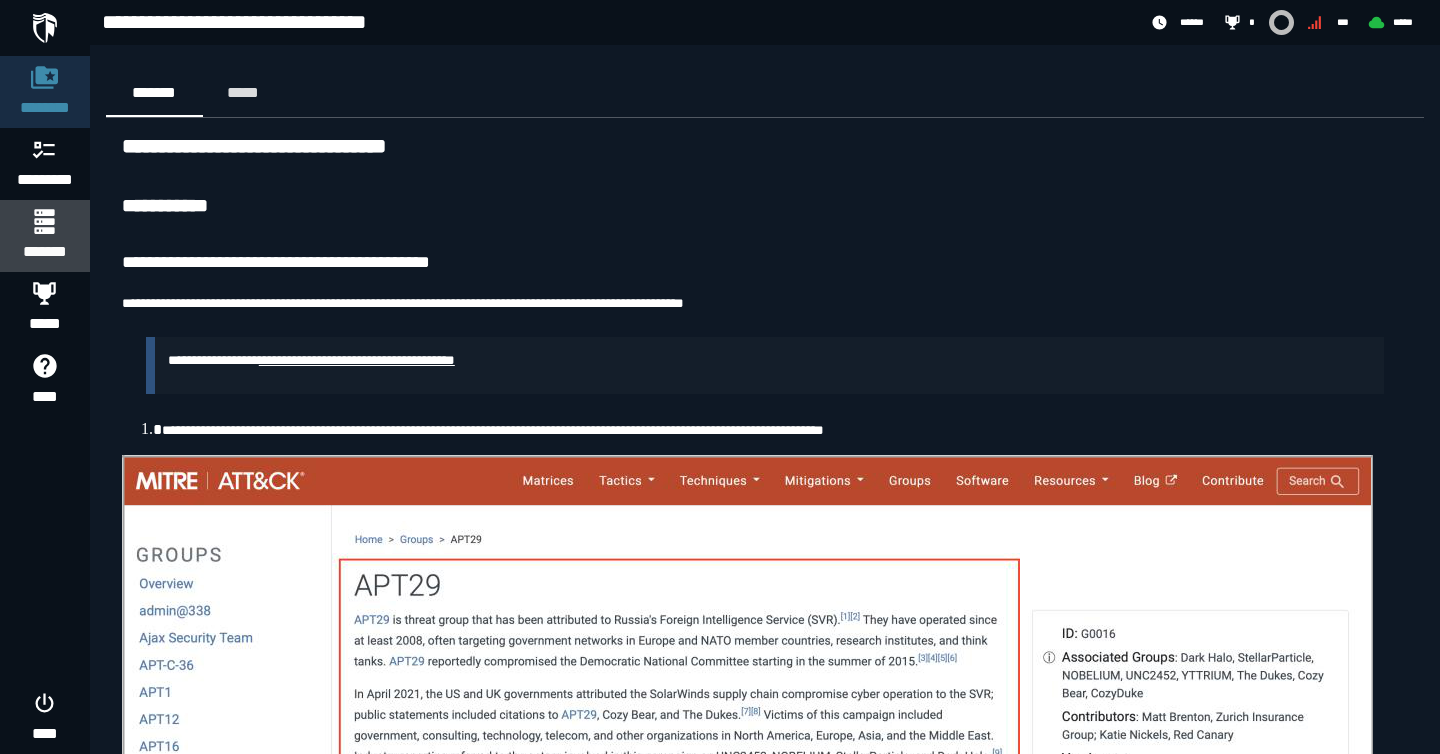click 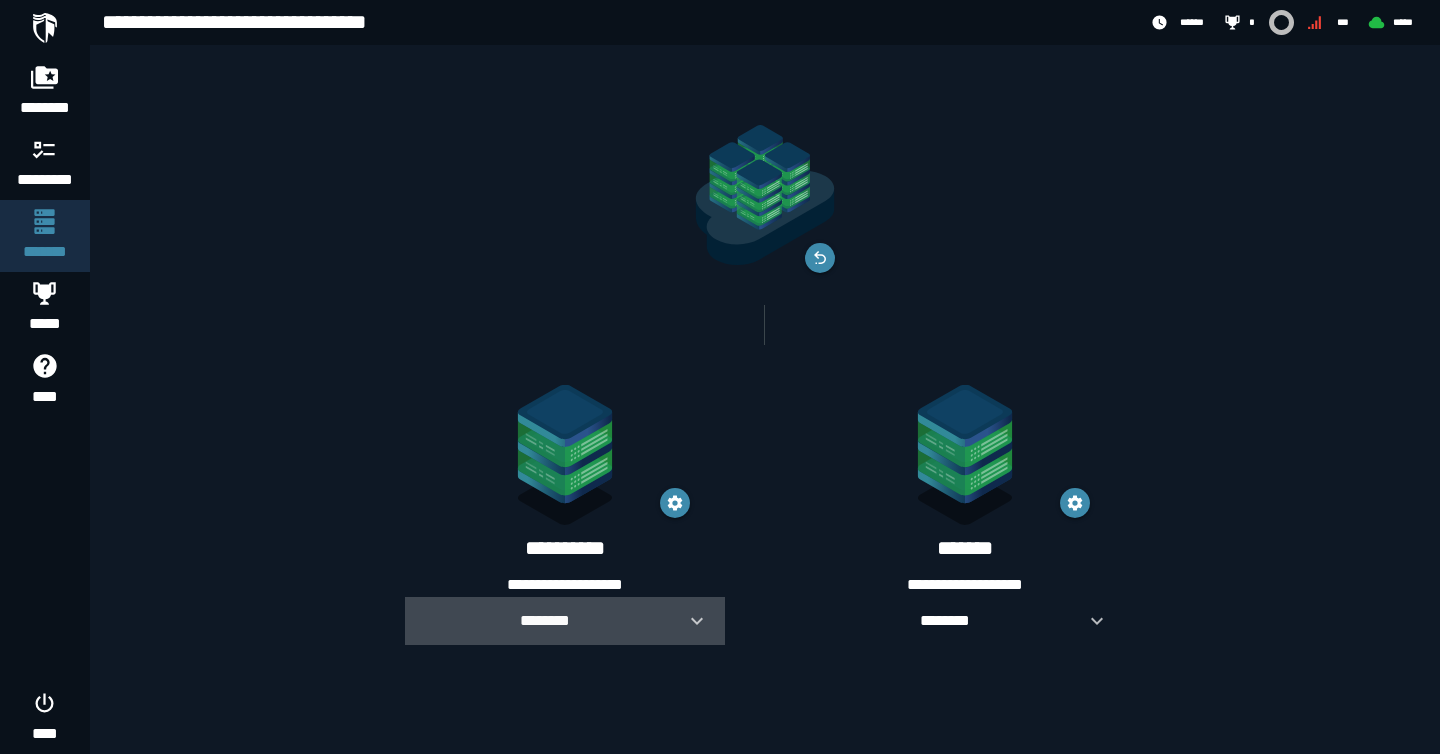 click 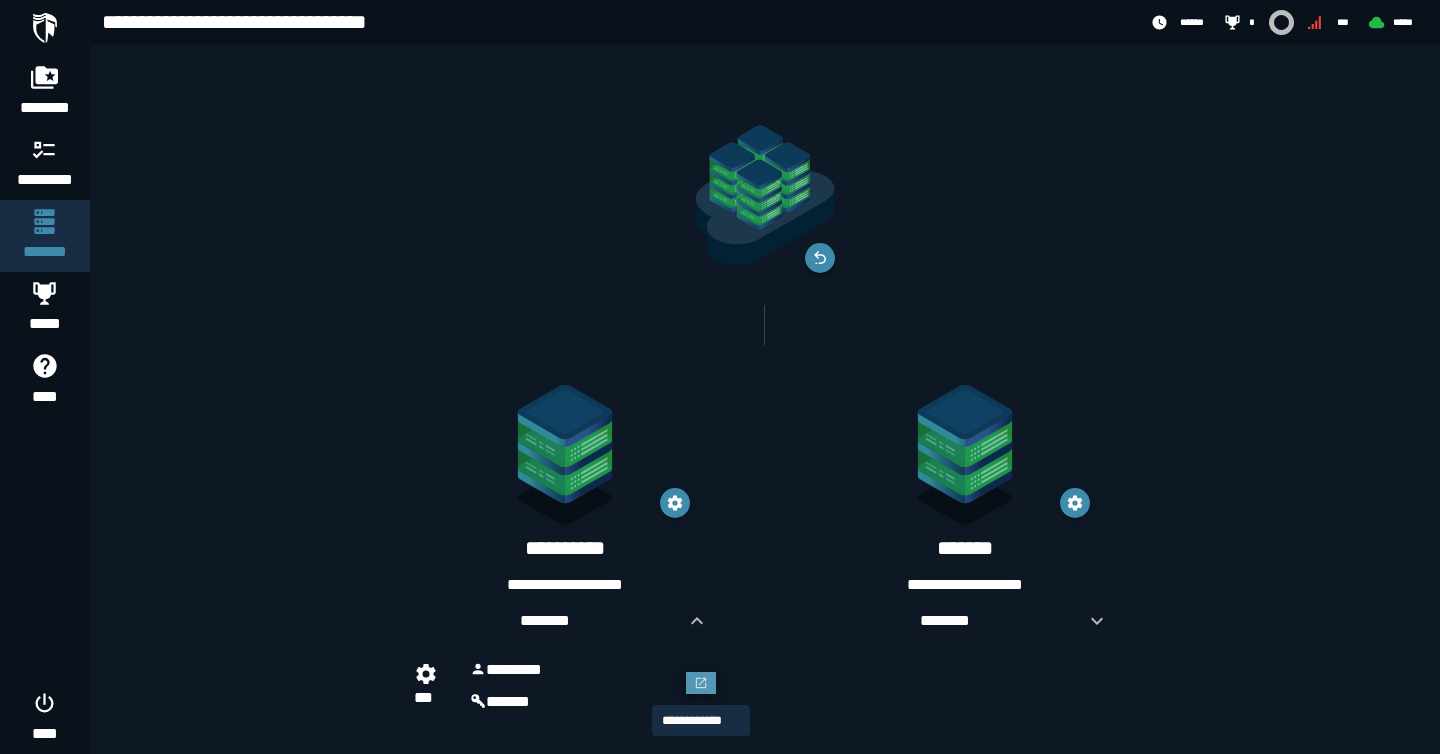 click at bounding box center (701, 683) 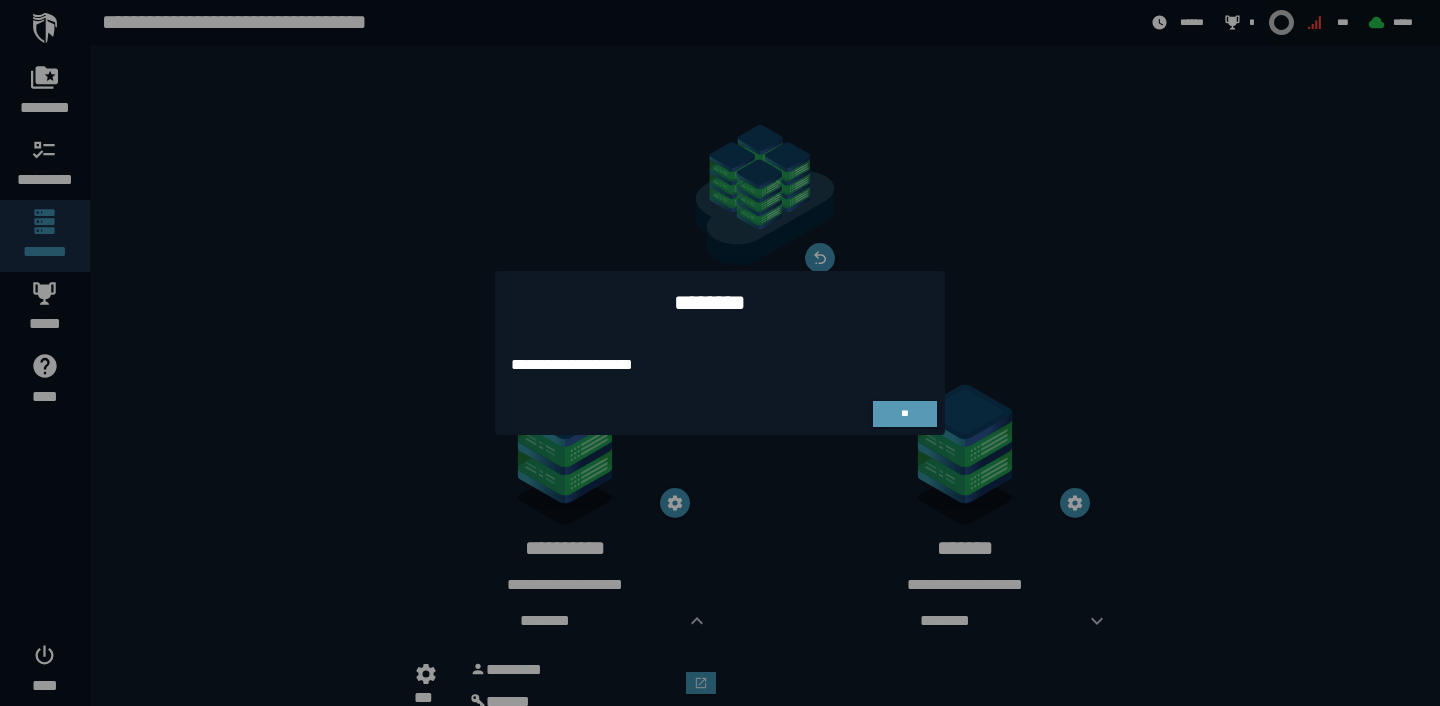 click on "**" at bounding box center (905, 414) 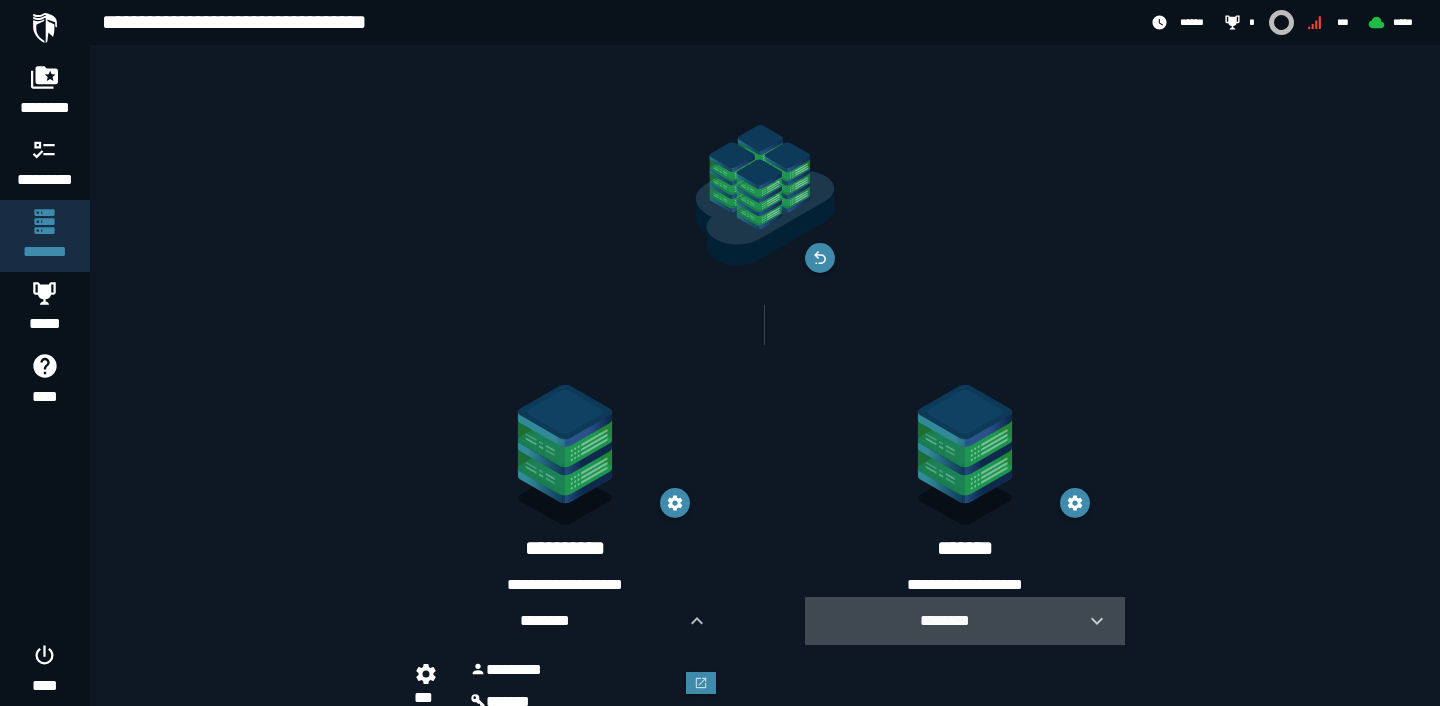 click 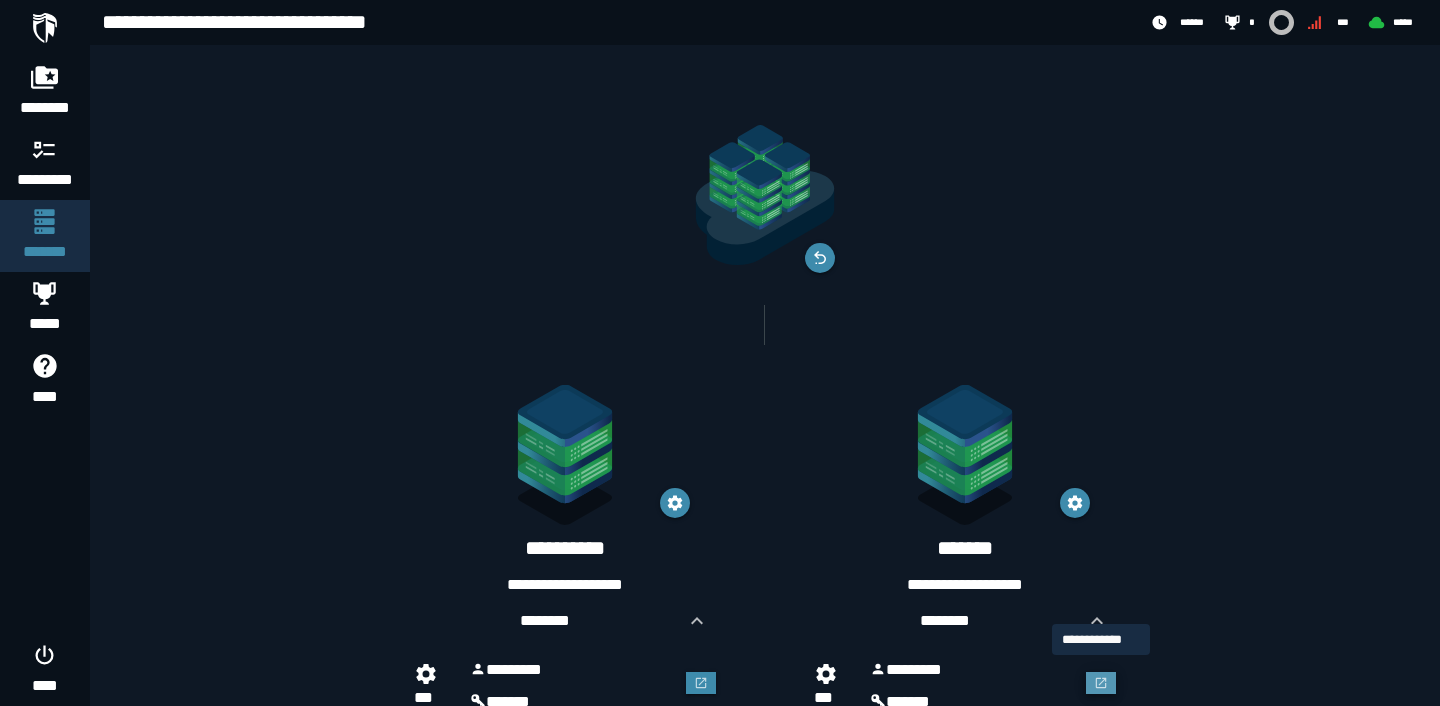 click at bounding box center (1101, 683) 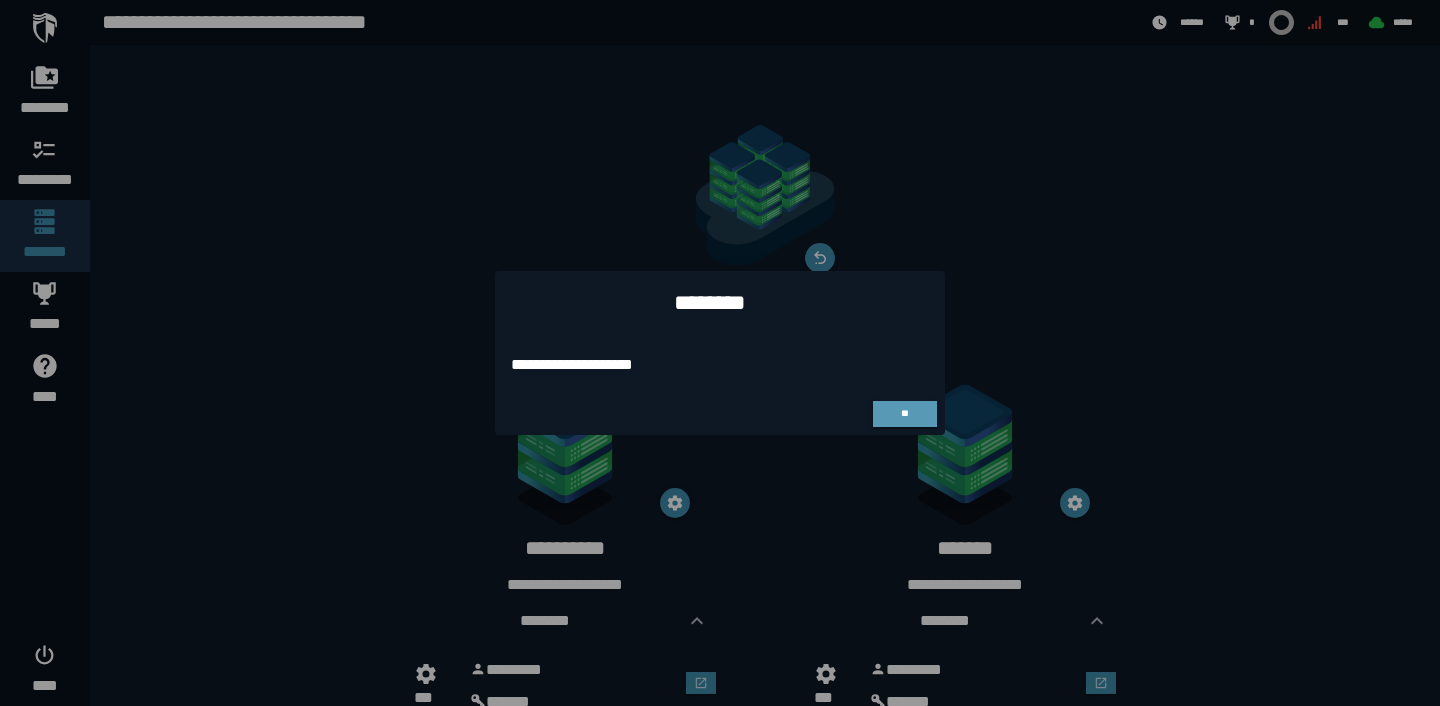 click on "**" at bounding box center [905, 414] 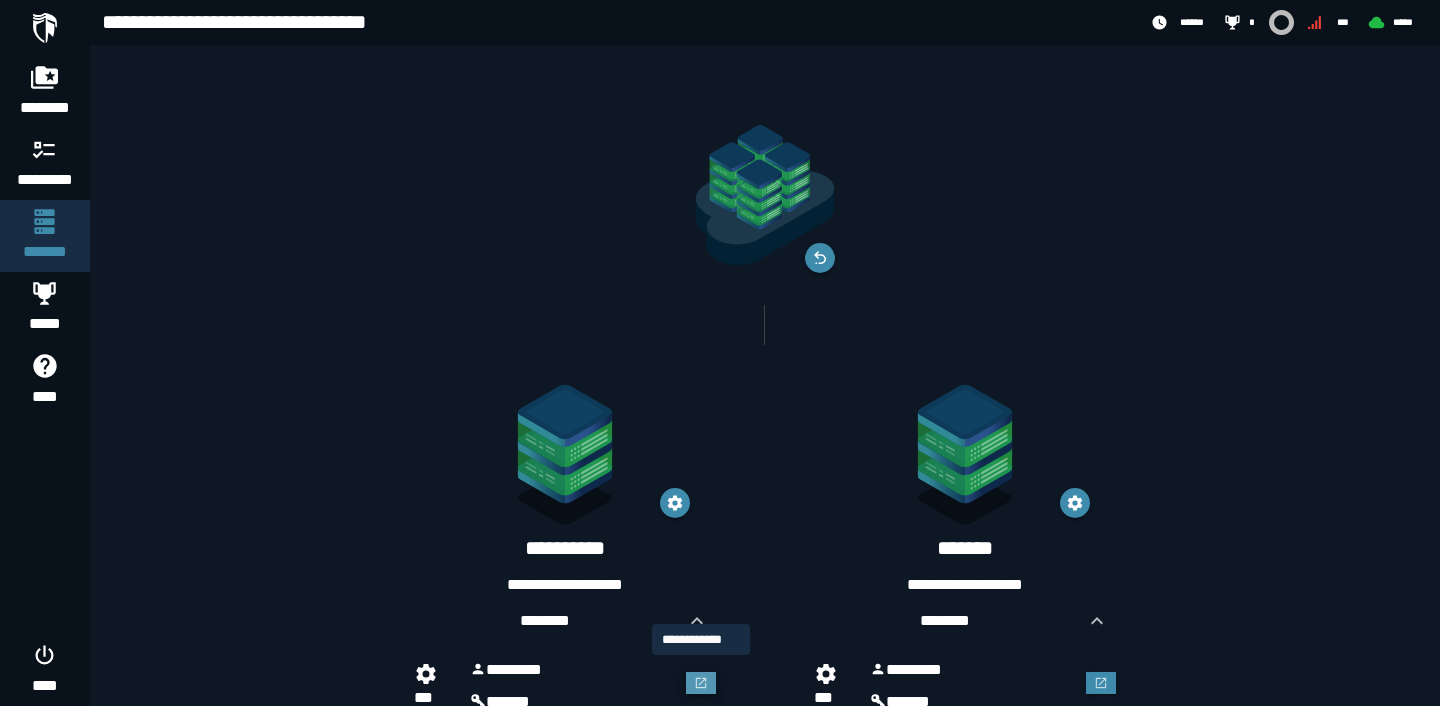 click at bounding box center [701, 683] 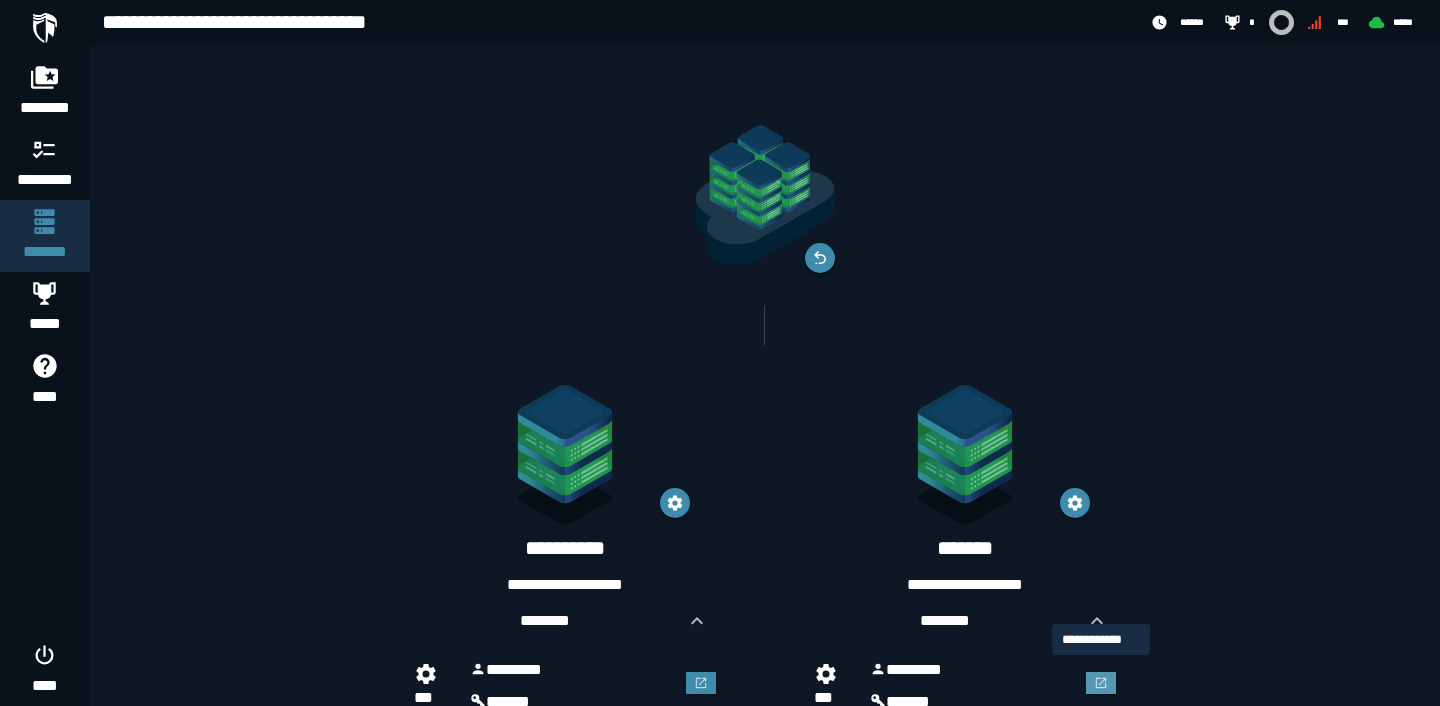 click 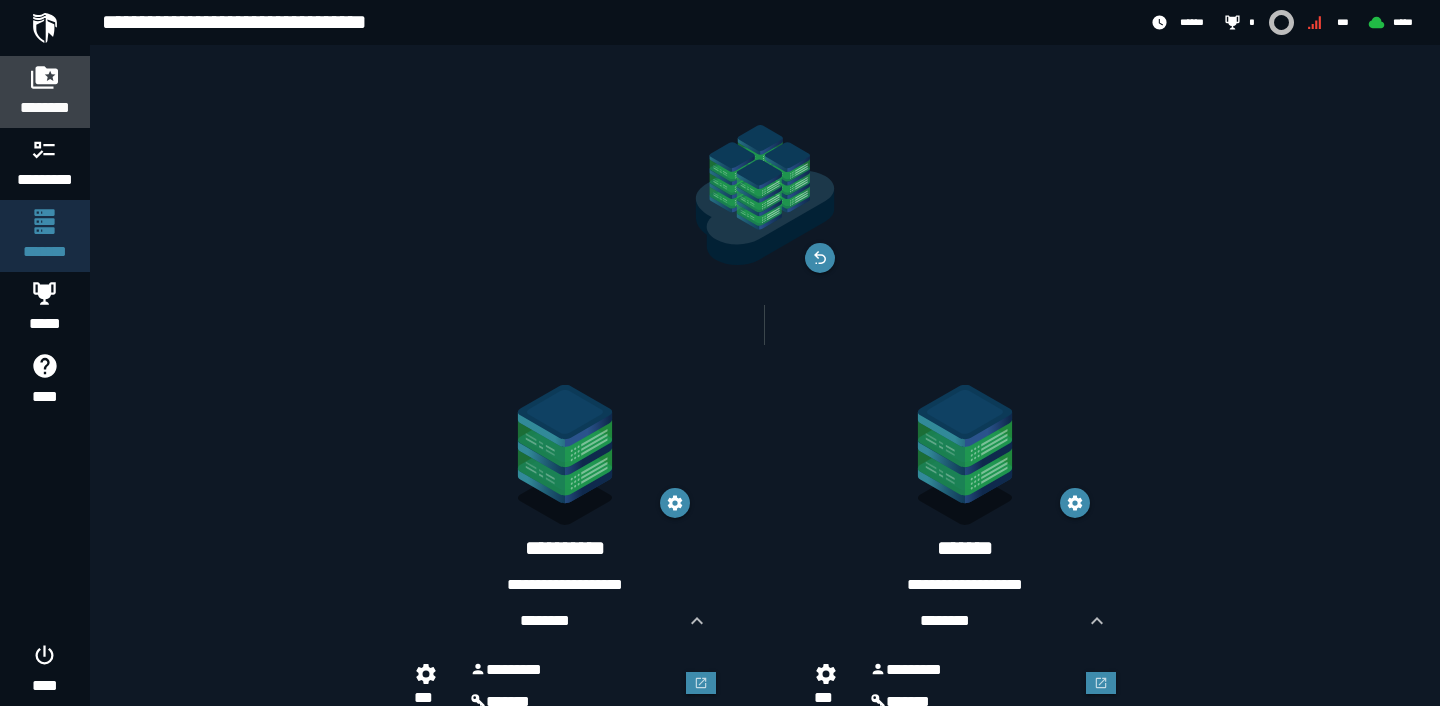 click on "********" at bounding box center [45, 108] 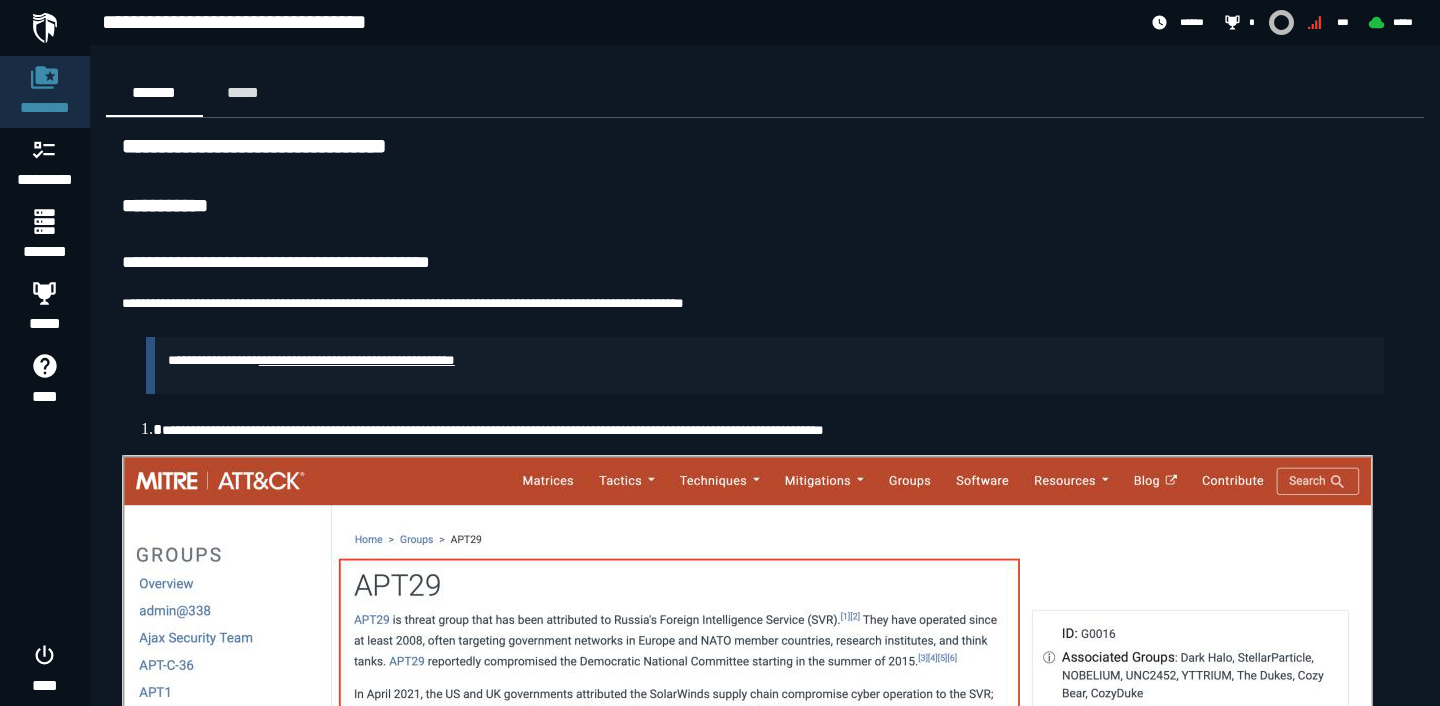 click on "**********" at bounding box center (357, 360) 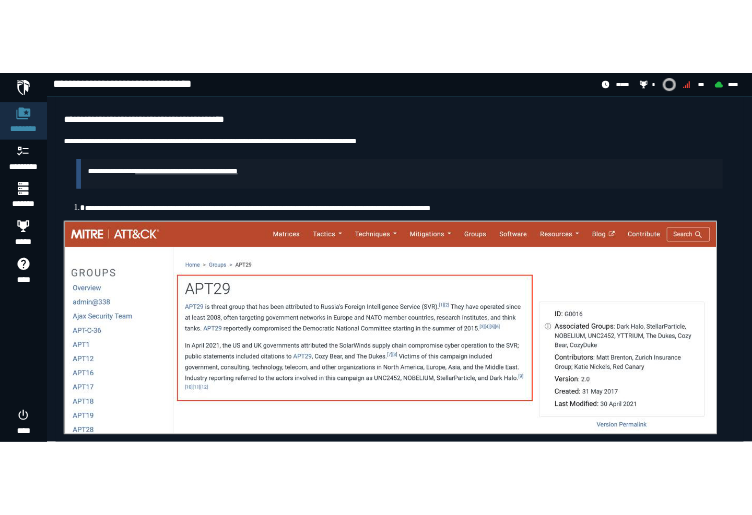 scroll, scrollTop: 228, scrollLeft: 0, axis: vertical 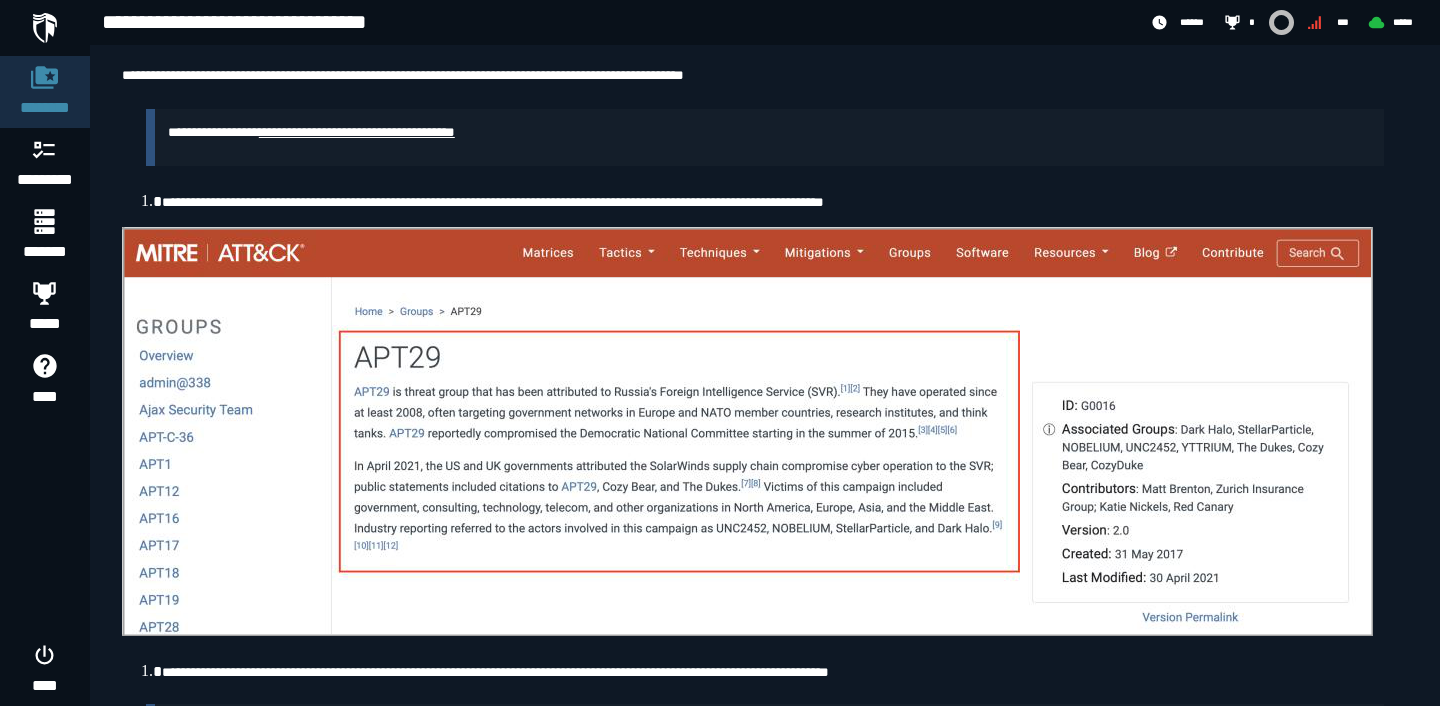 click on "**********" at bounding box center (357, 132) 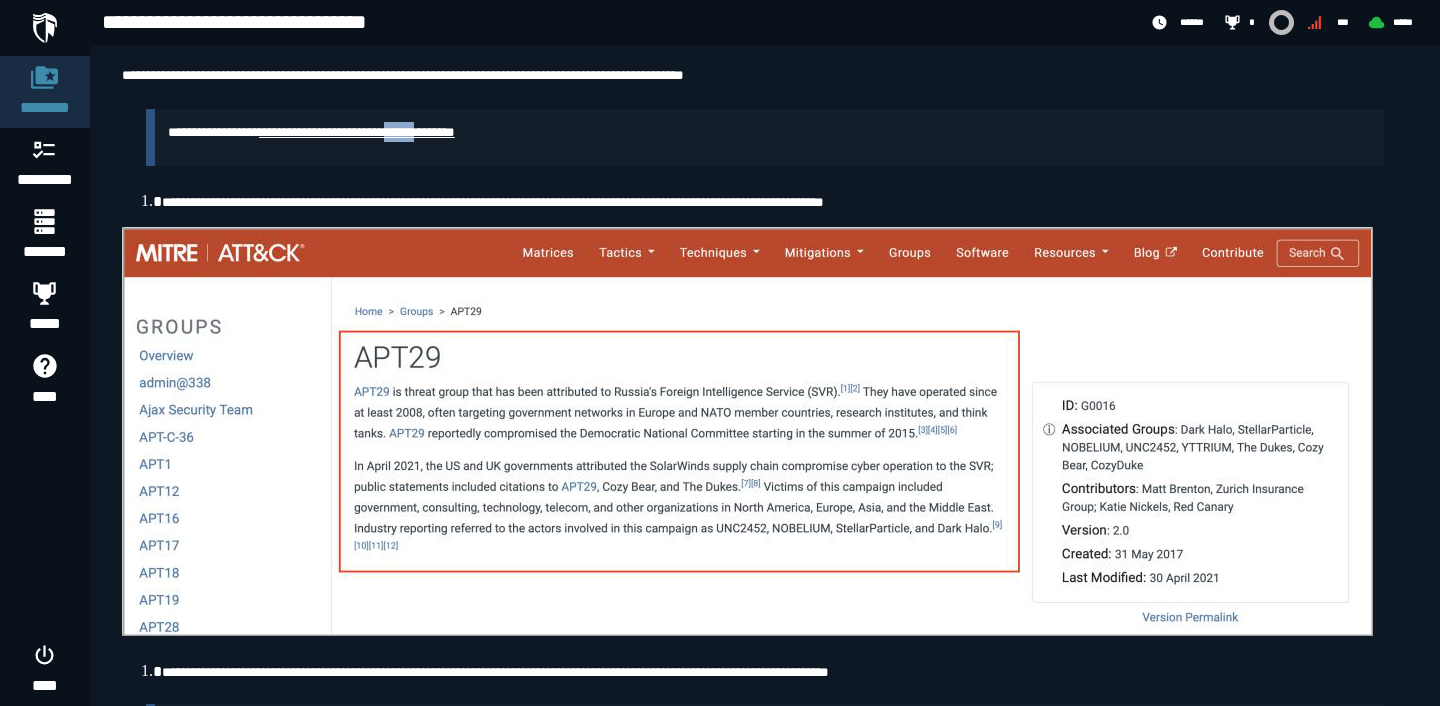 click on "**********" at bounding box center (357, 132) 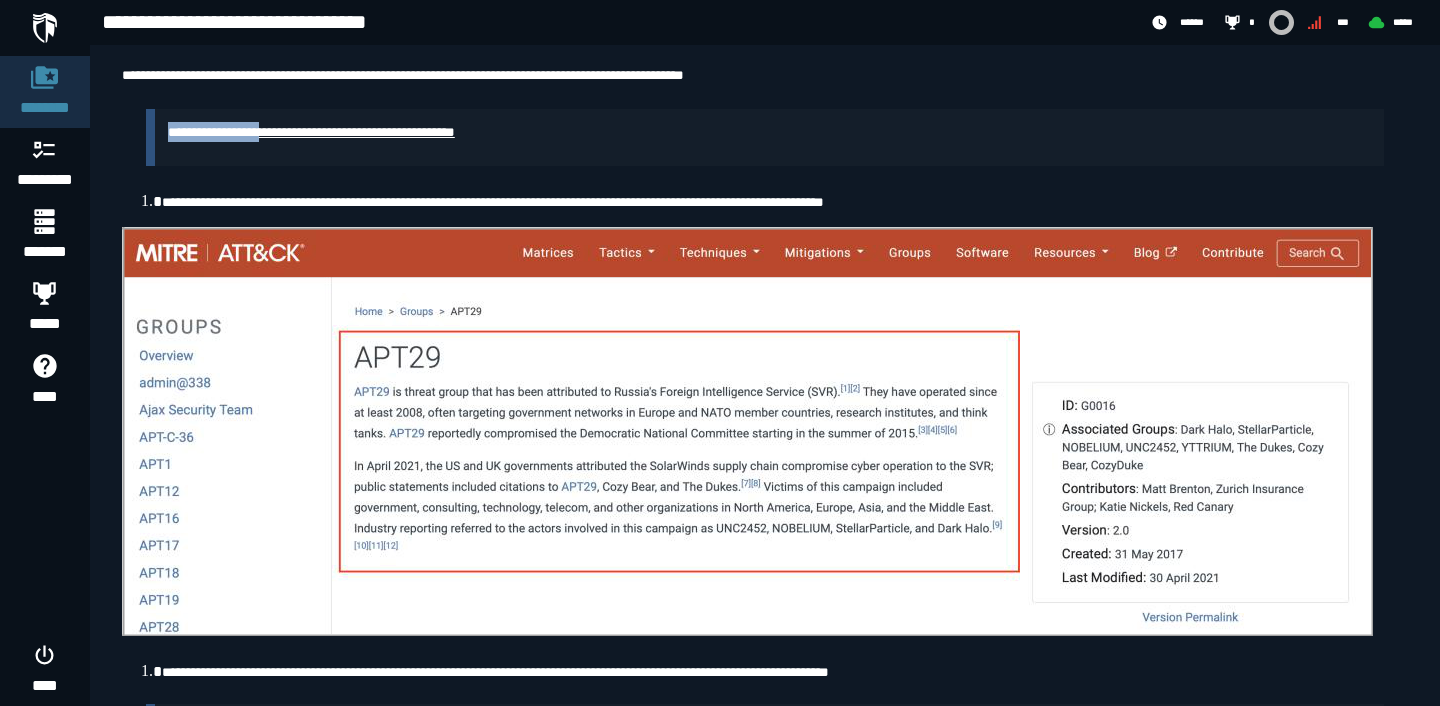 click on "**********" at bounding box center [357, 132] 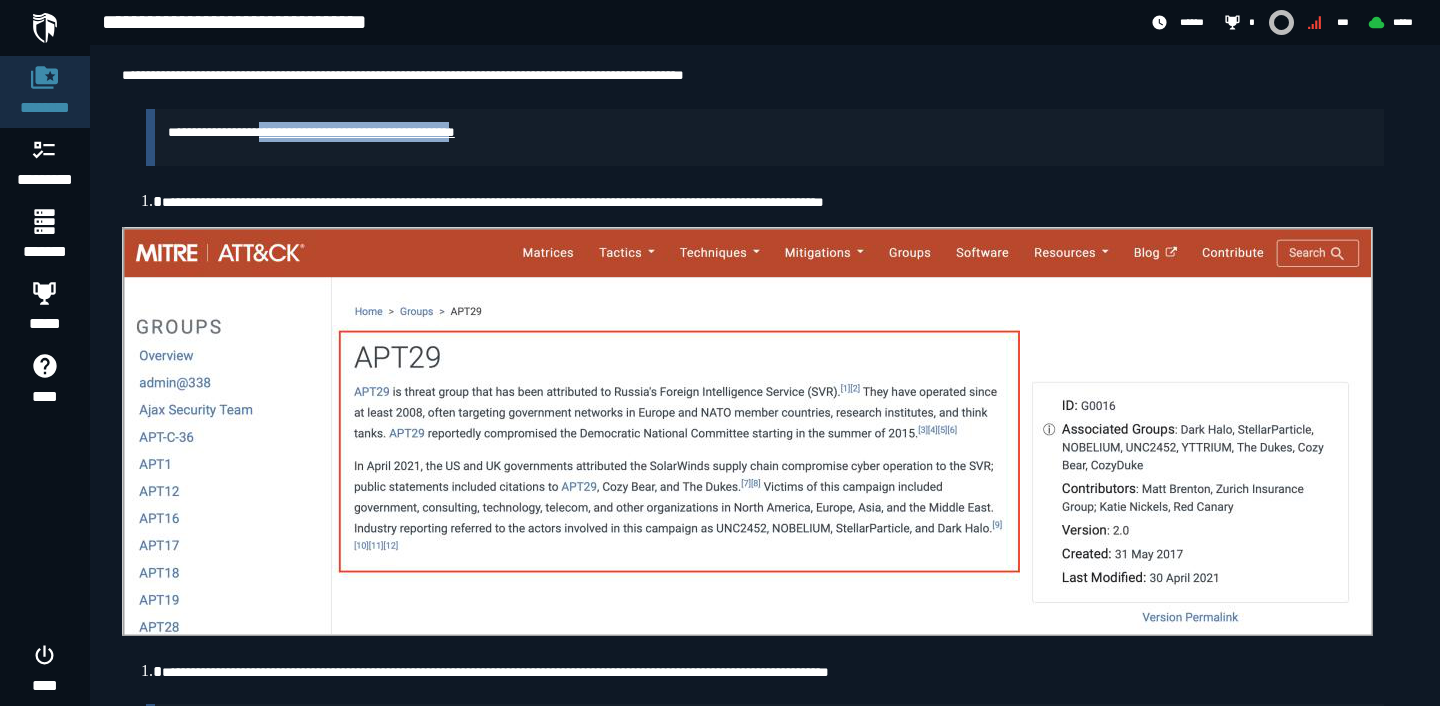drag, startPoint x: 285, startPoint y: 132, endPoint x: 519, endPoint y: 136, distance: 234.03418 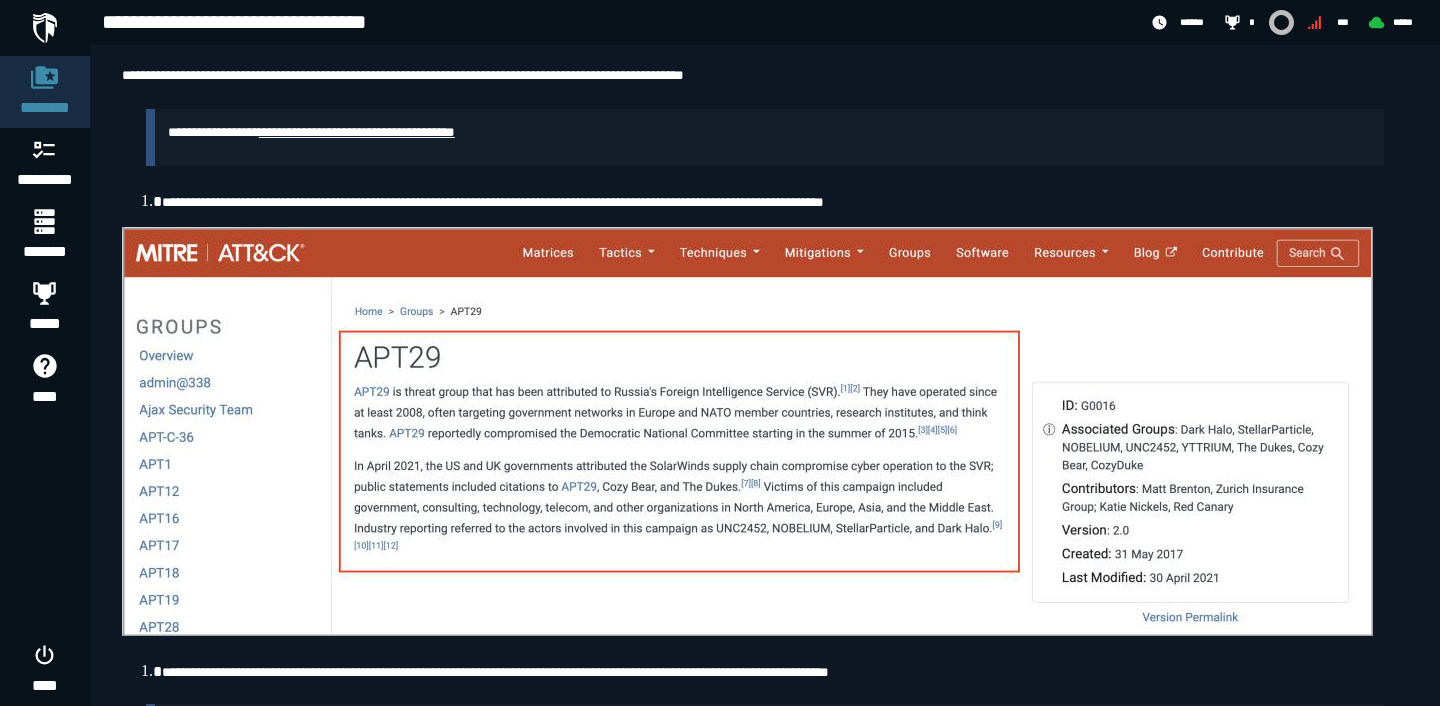 click on "**********" at bounding box center [617, 23] 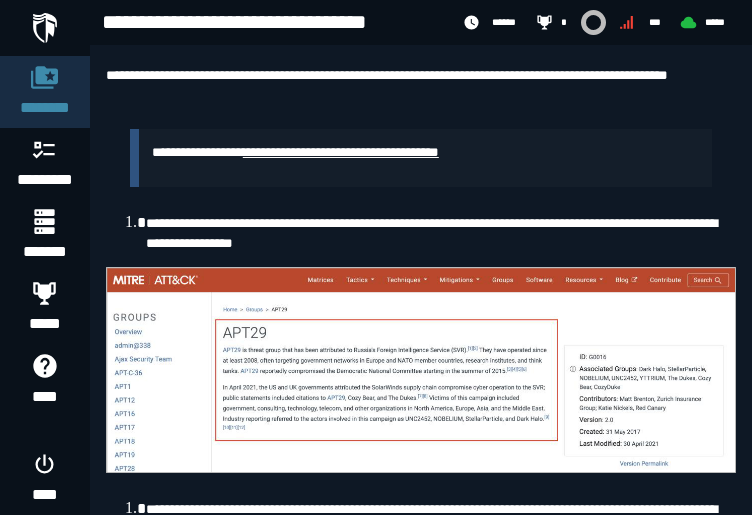 click on "**********" at bounding box center [421, 157] 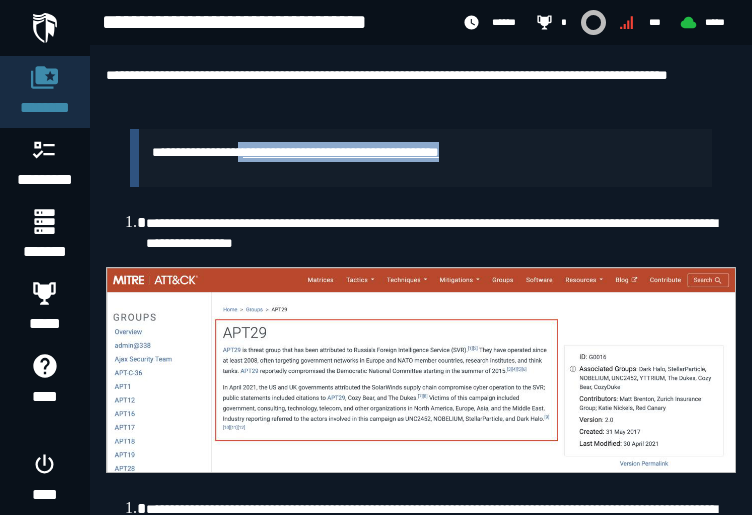 drag, startPoint x: 267, startPoint y: 151, endPoint x: 505, endPoint y: 150, distance: 238.0021 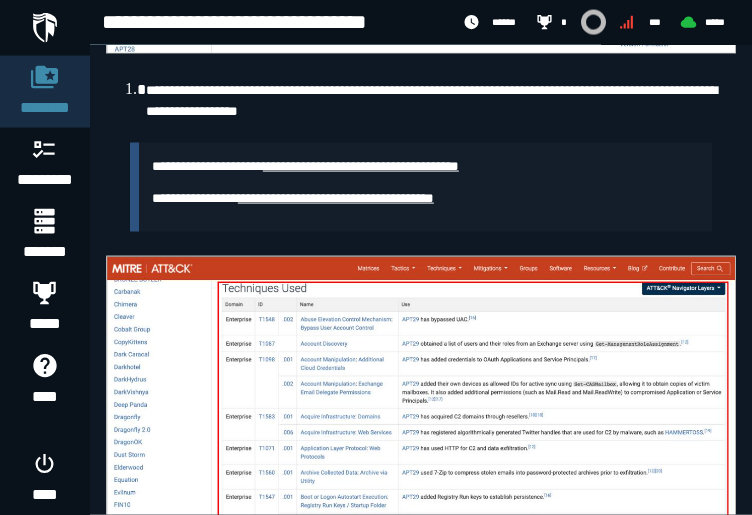 scroll, scrollTop: 684, scrollLeft: 0, axis: vertical 